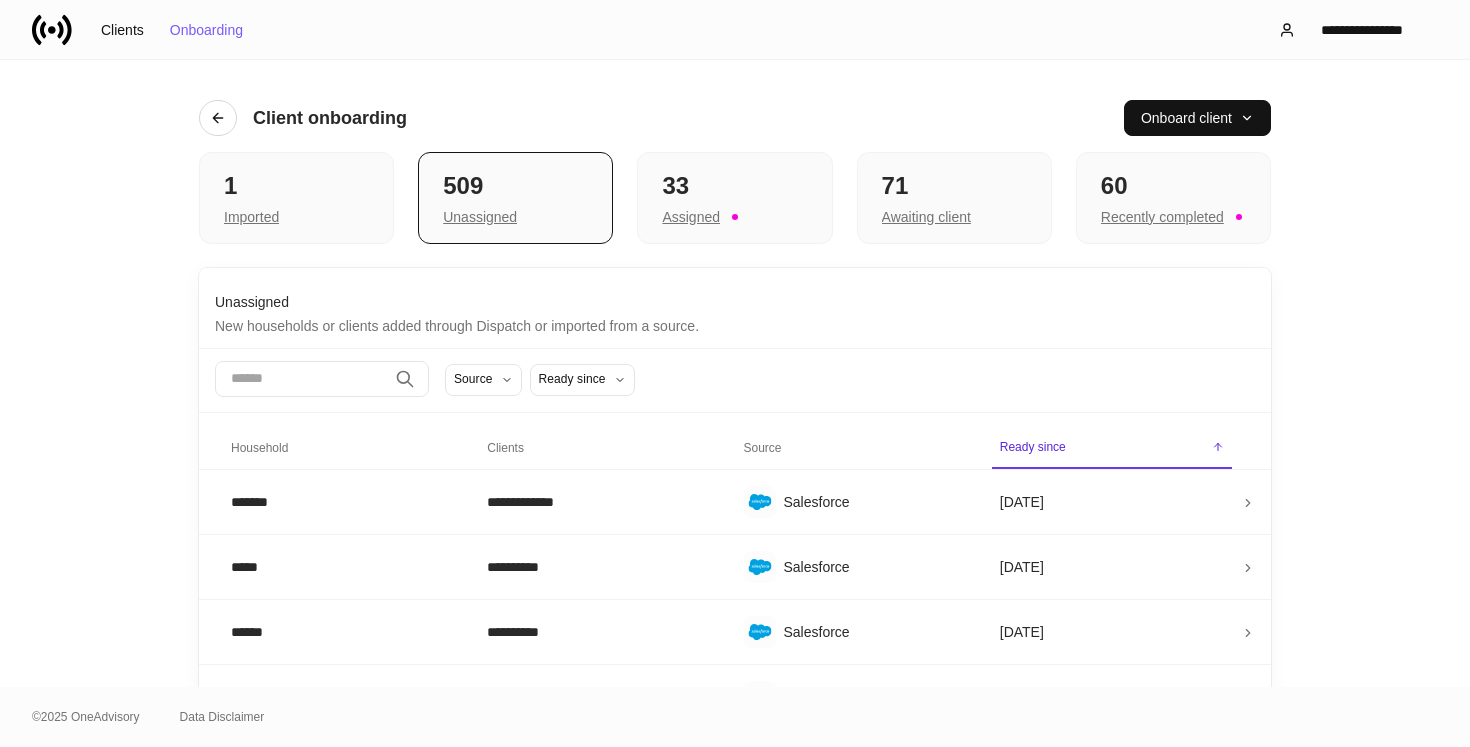 scroll, scrollTop: 0, scrollLeft: 0, axis: both 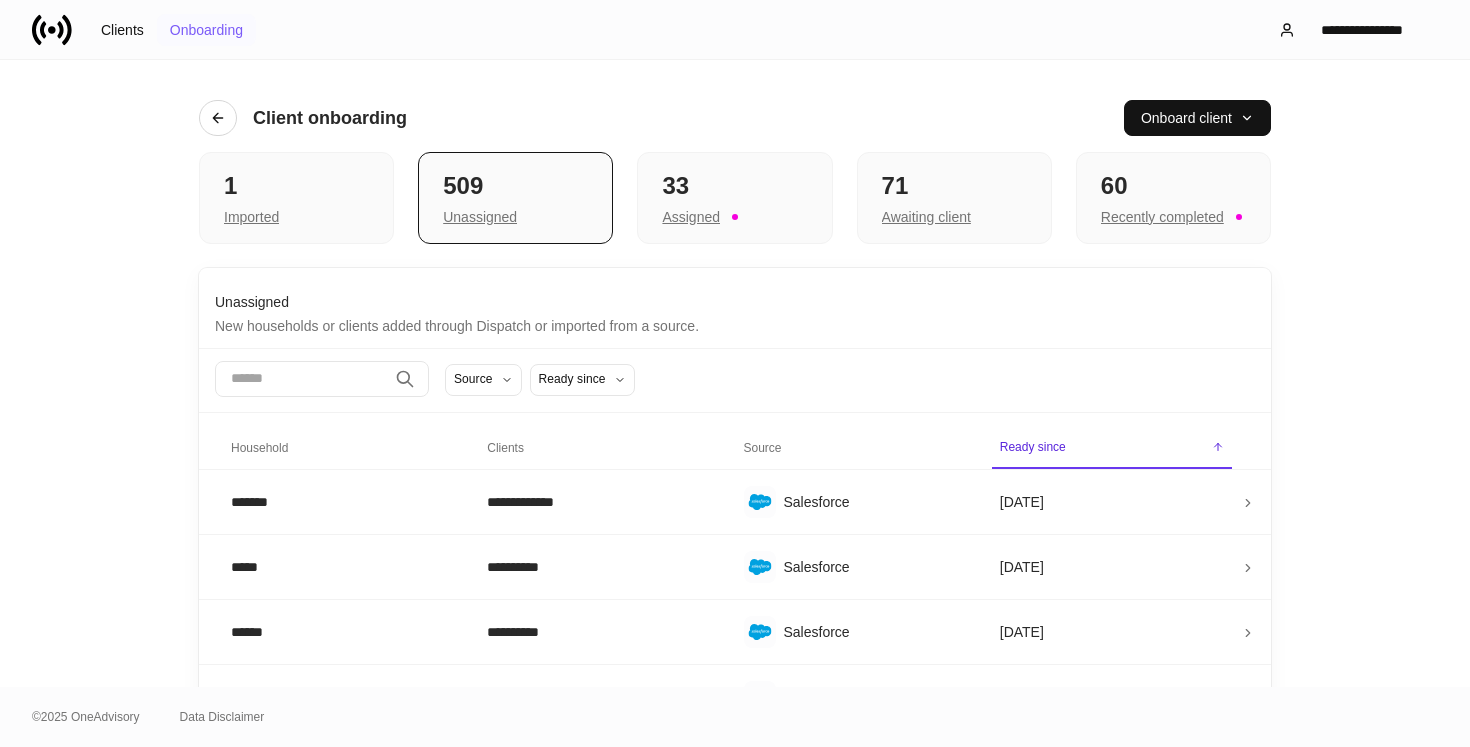 type 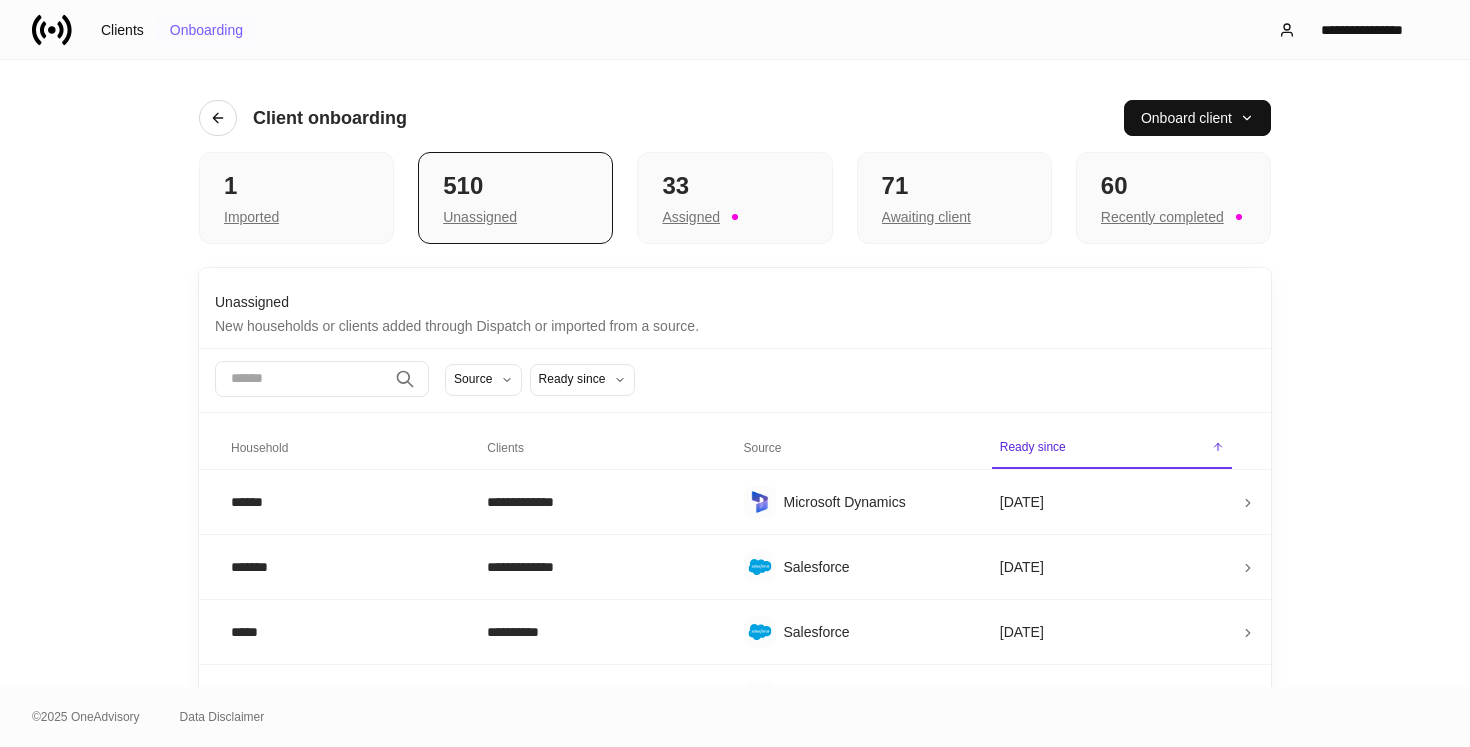 scroll, scrollTop: 55, scrollLeft: 0, axis: vertical 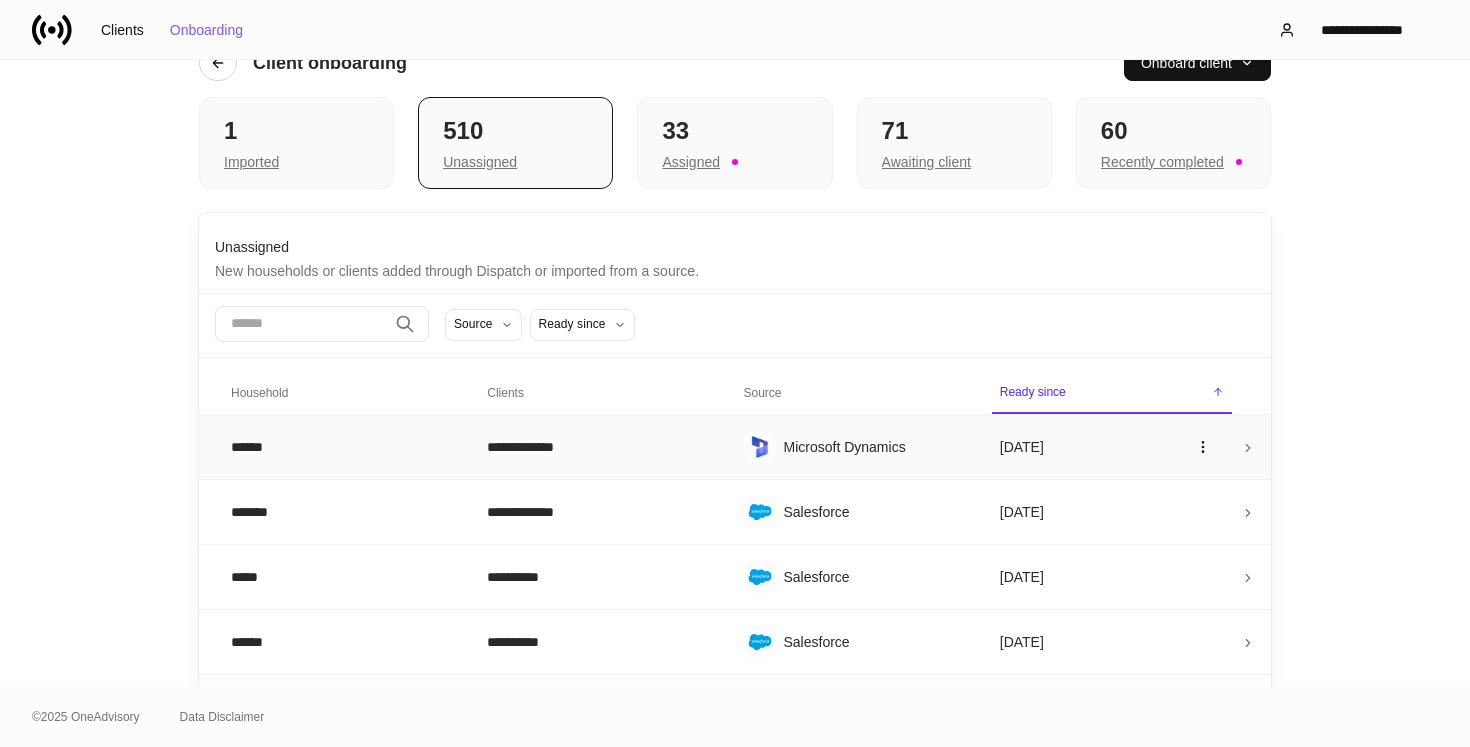 click on "**********" at bounding box center [599, 447] 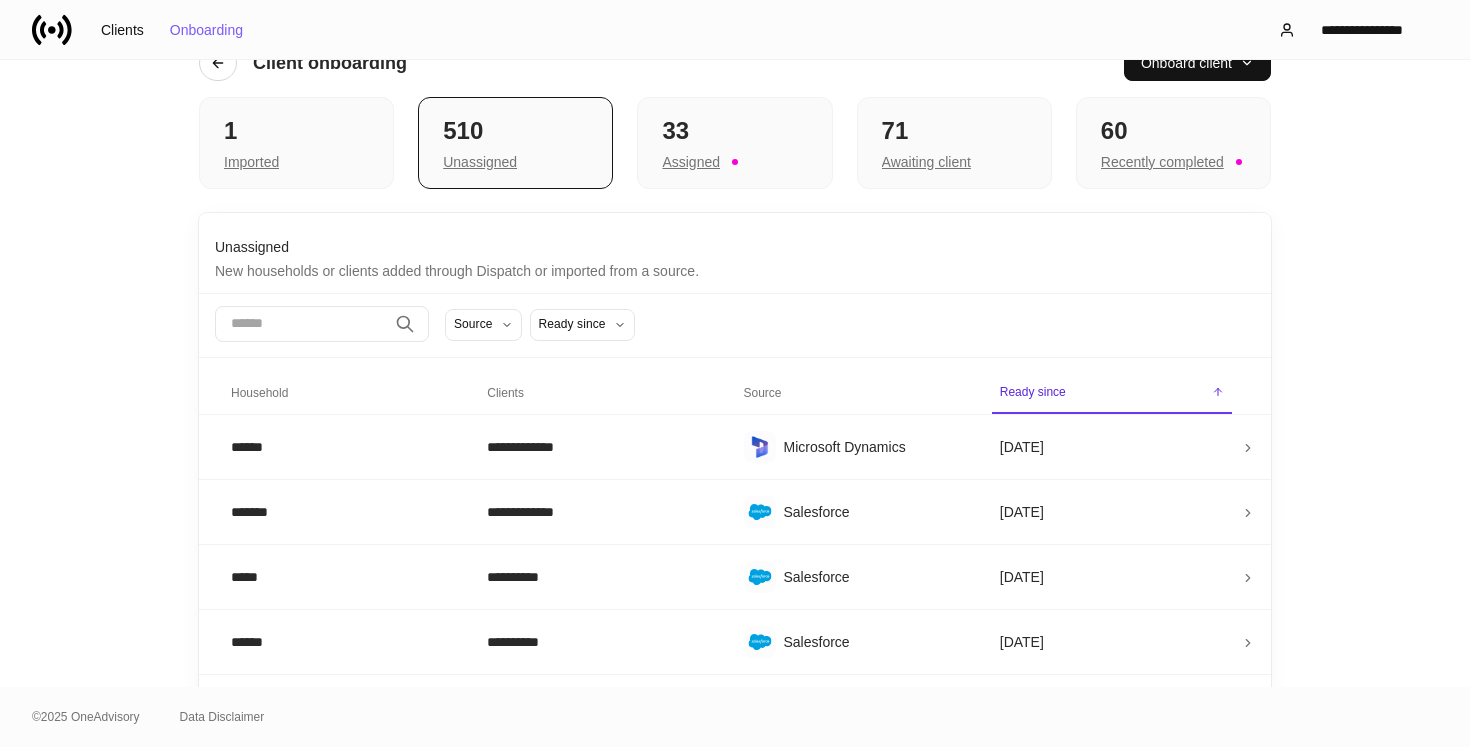 click 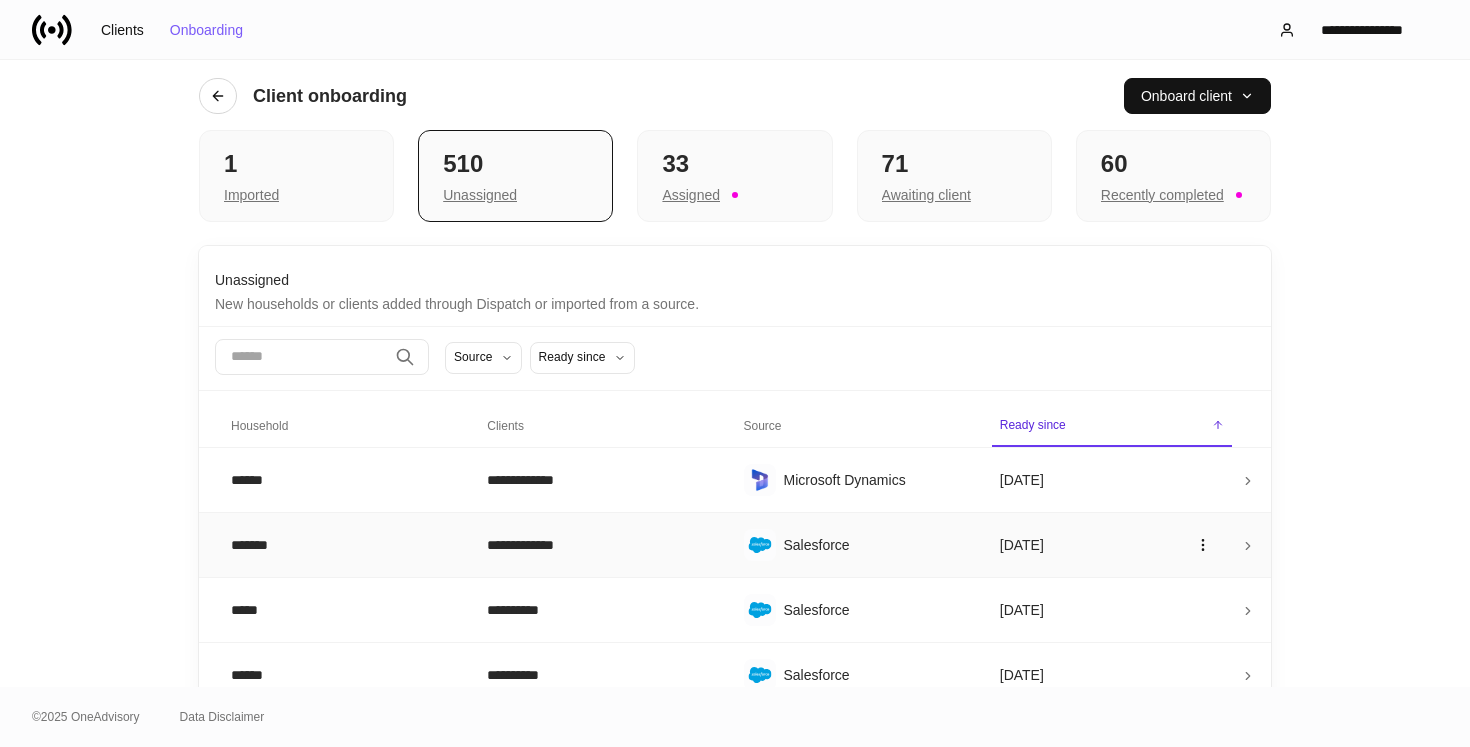 scroll, scrollTop: 18, scrollLeft: 0, axis: vertical 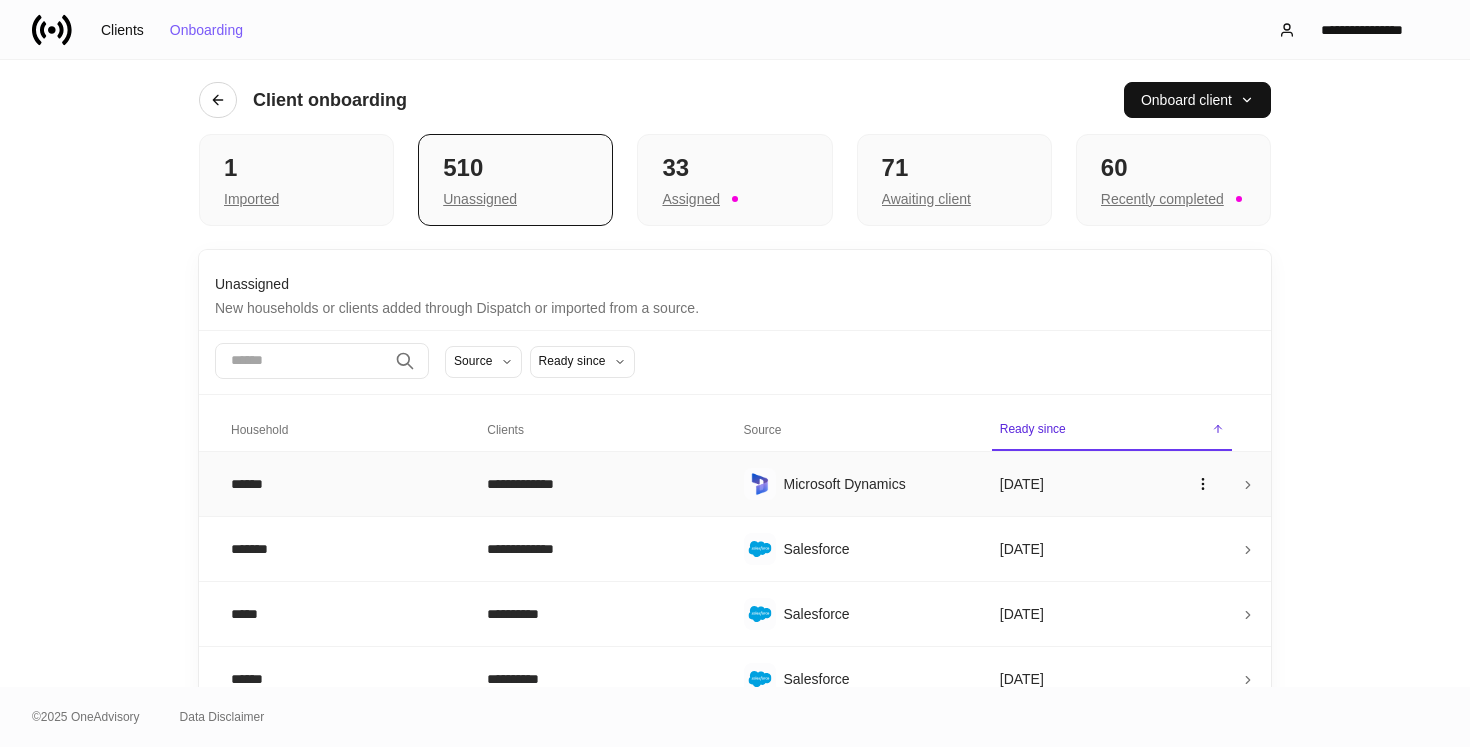 click on "**********" at bounding box center [599, 484] 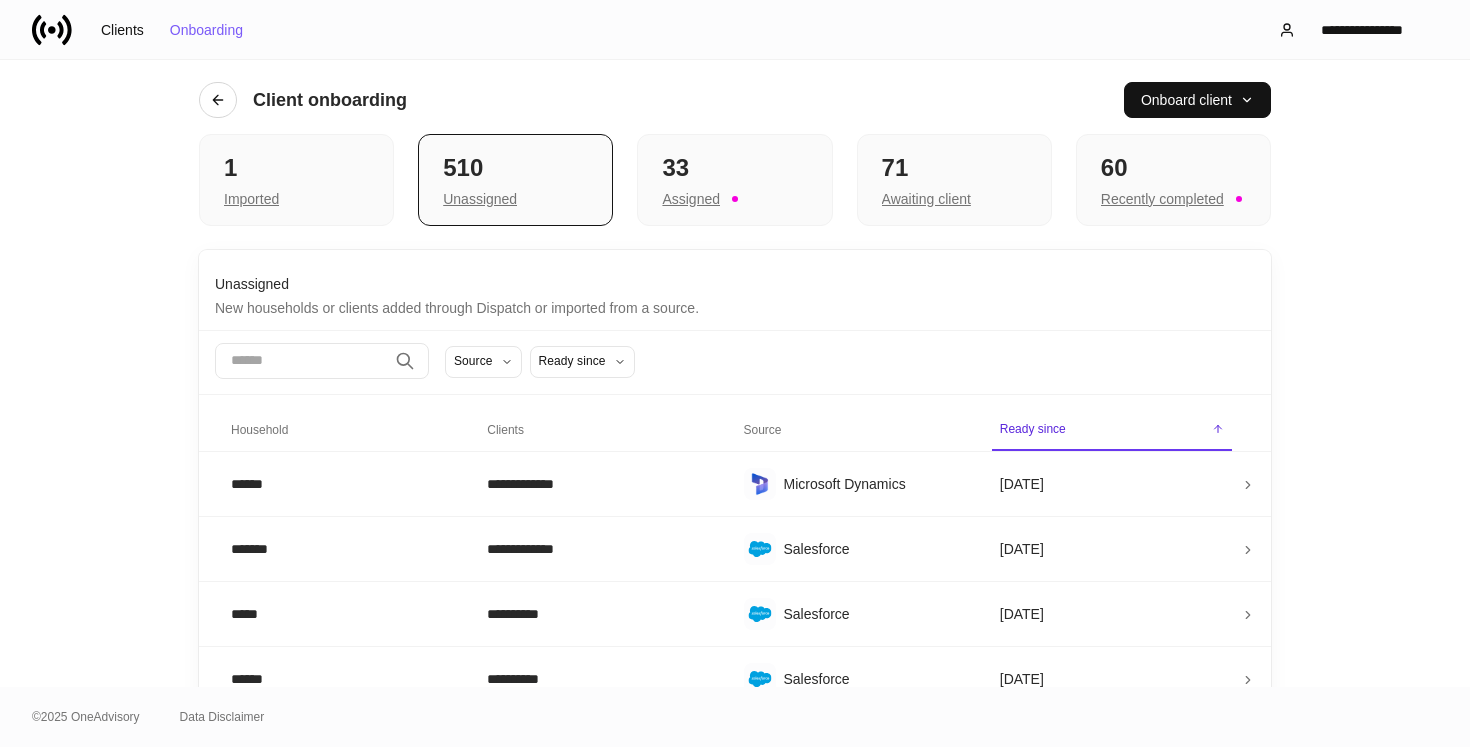 click 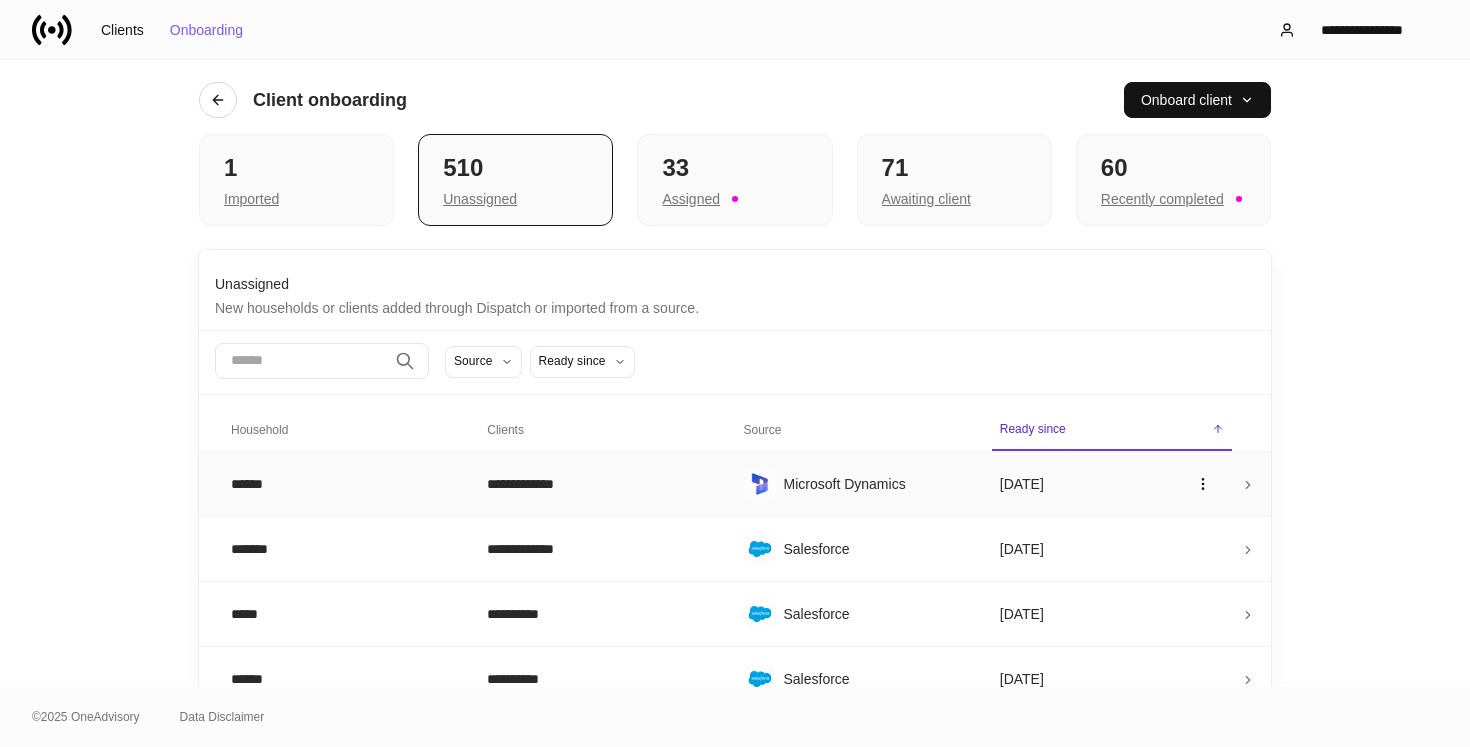 click on "**********" at bounding box center (599, 484) 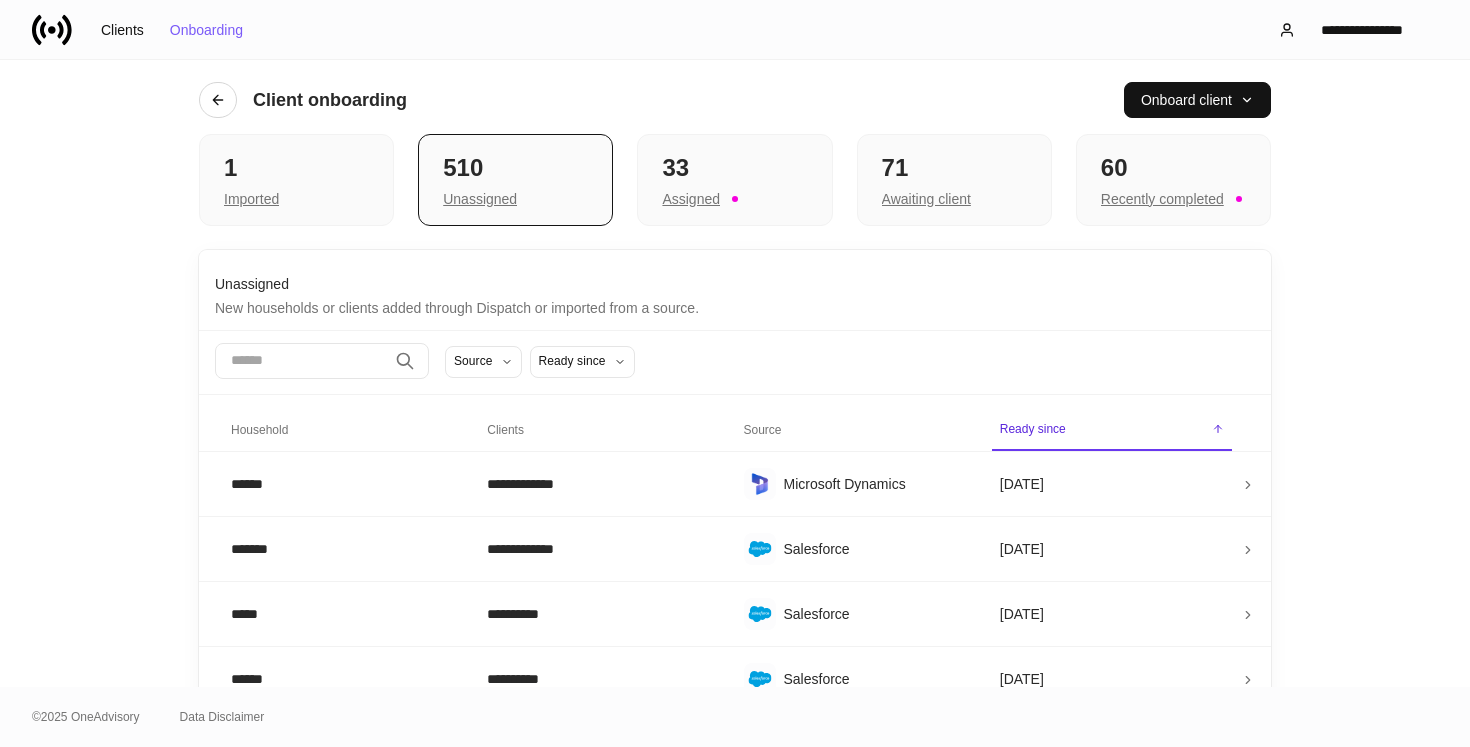 click on "[PERSON_NAME]" at bounding box center (735, 845) 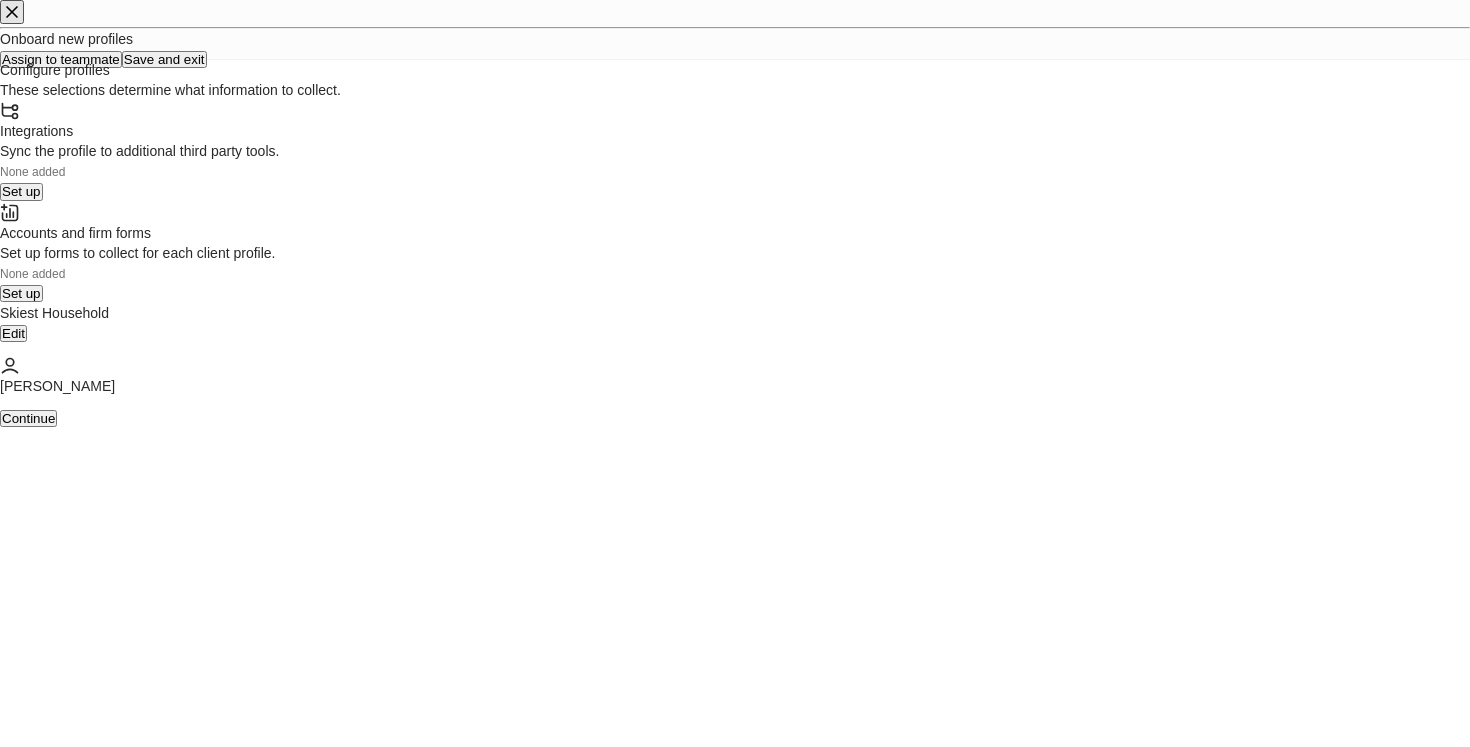 click on "Set up" at bounding box center (21, 191) 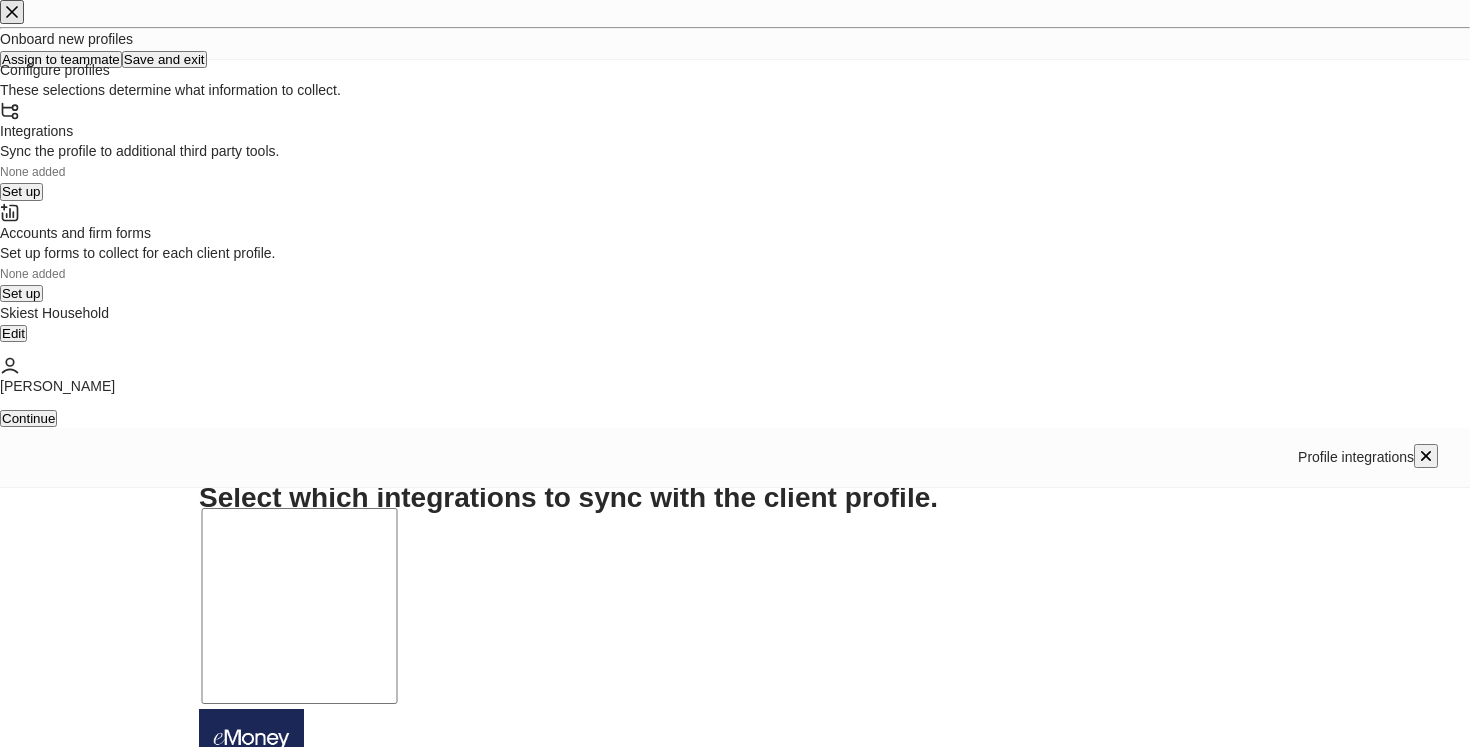 scroll, scrollTop: 139, scrollLeft: 0, axis: vertical 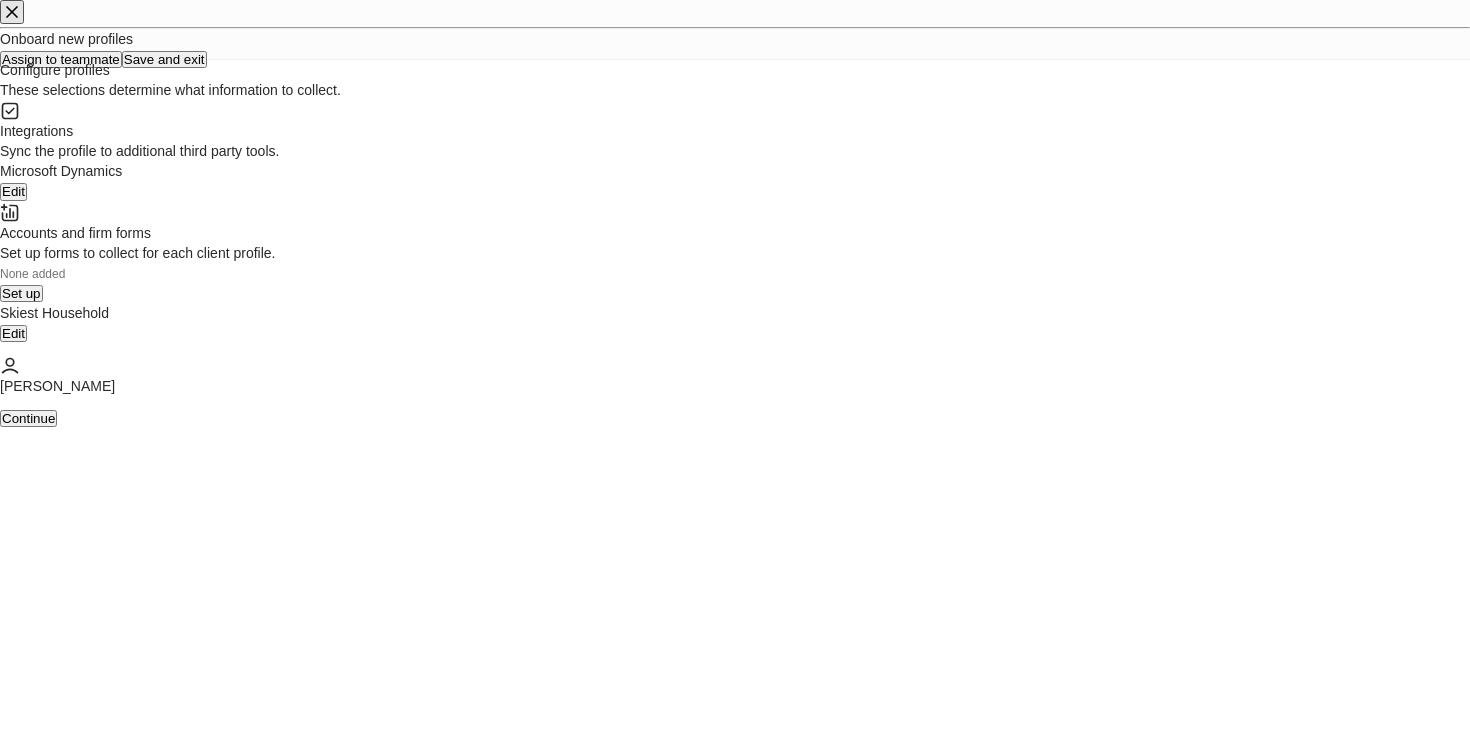 click on "Set up" at bounding box center [21, 293] 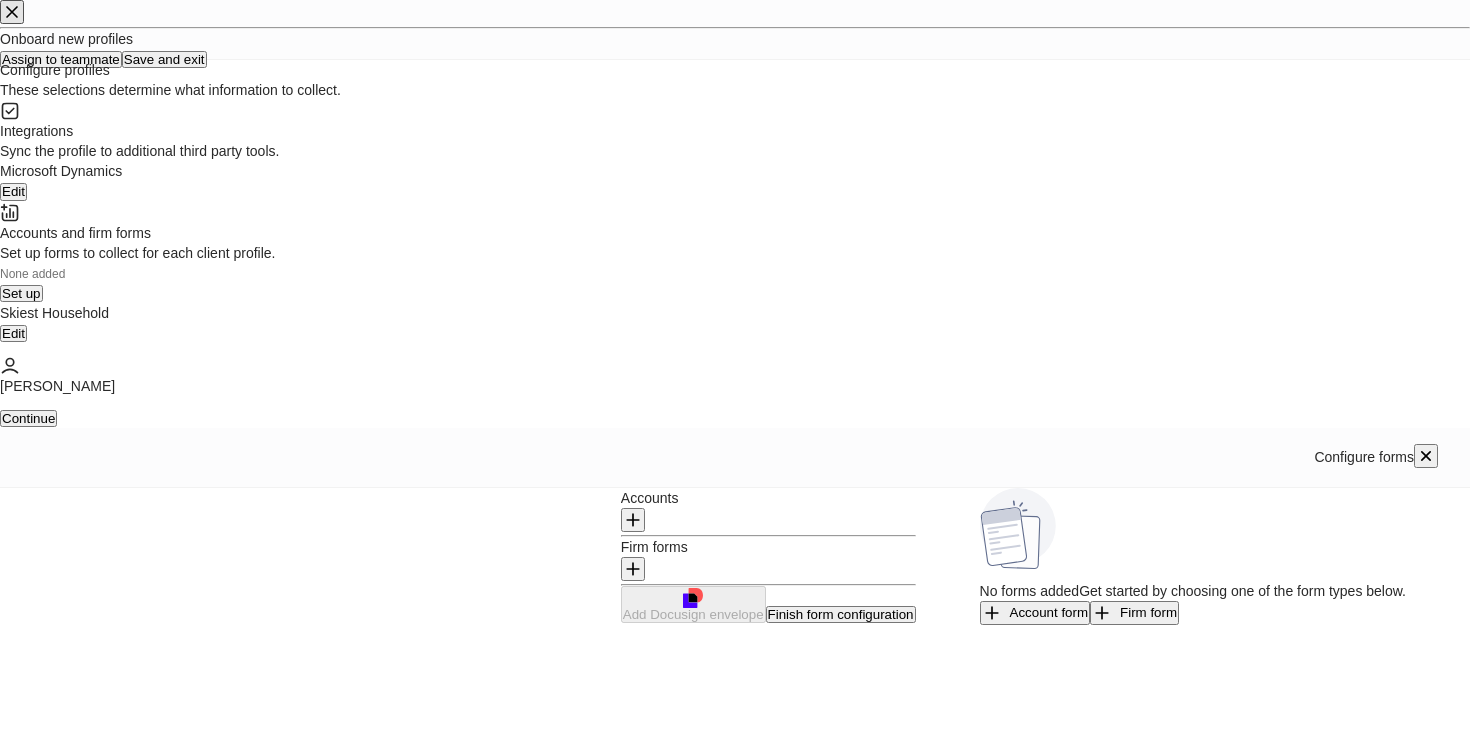 click on "Account form" at bounding box center (1035, 613) 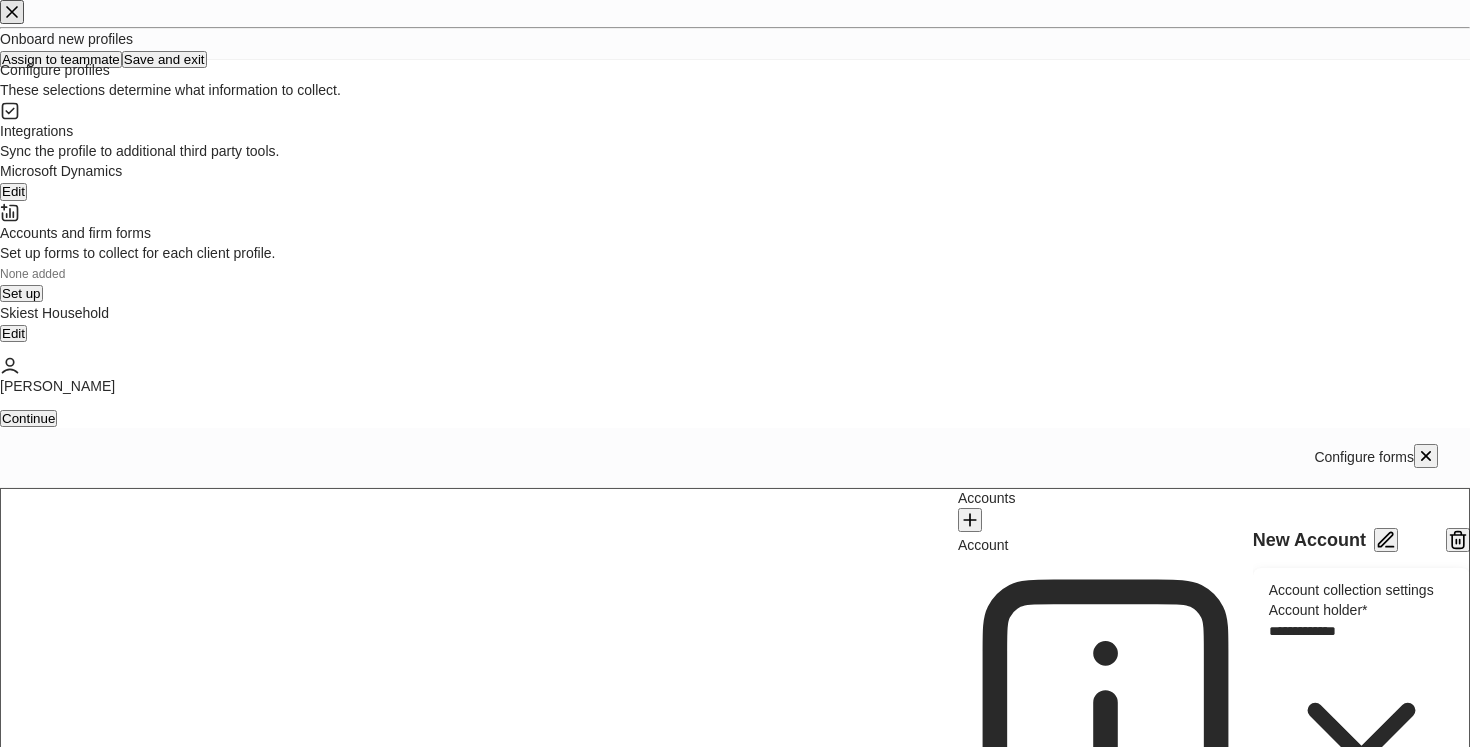 click on "**********" at bounding box center [735, 813] 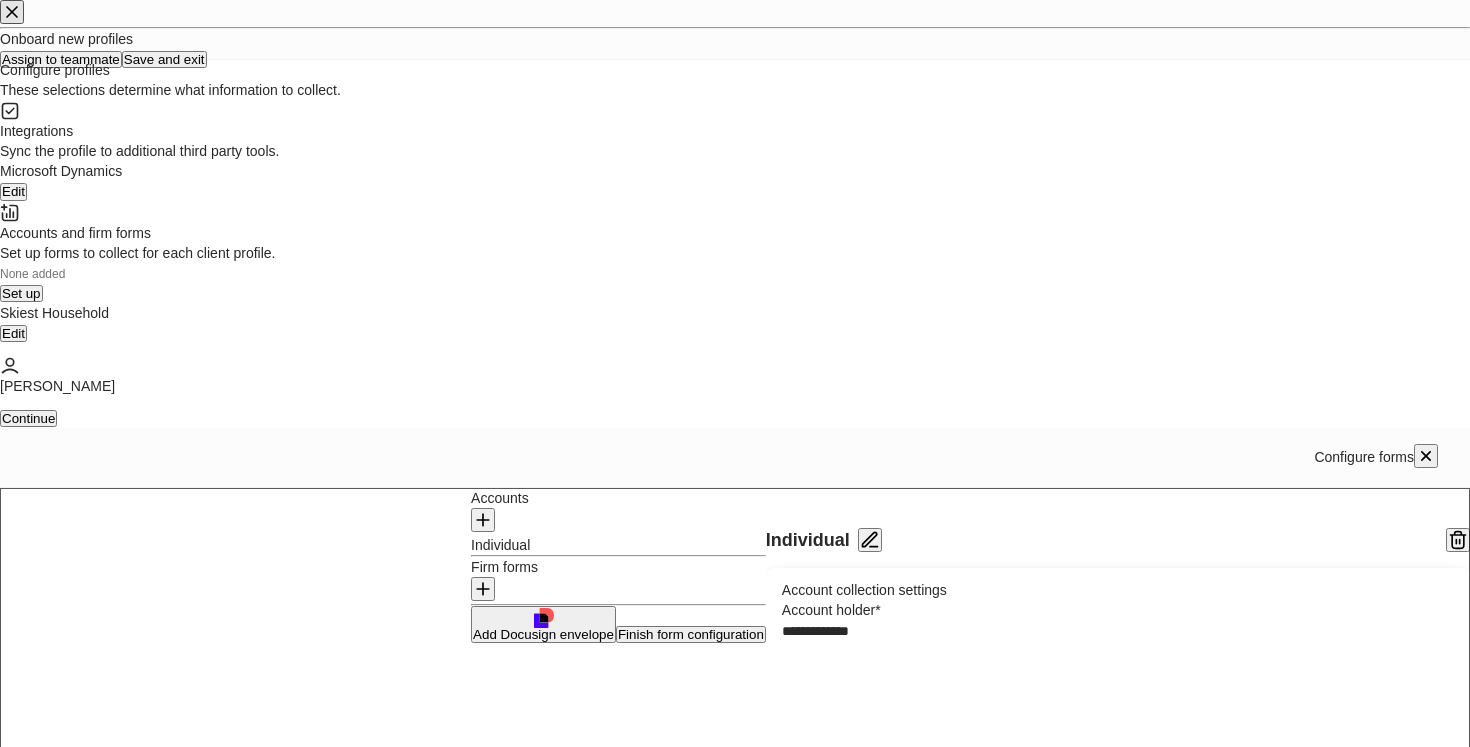 scroll, scrollTop: 109, scrollLeft: 0, axis: vertical 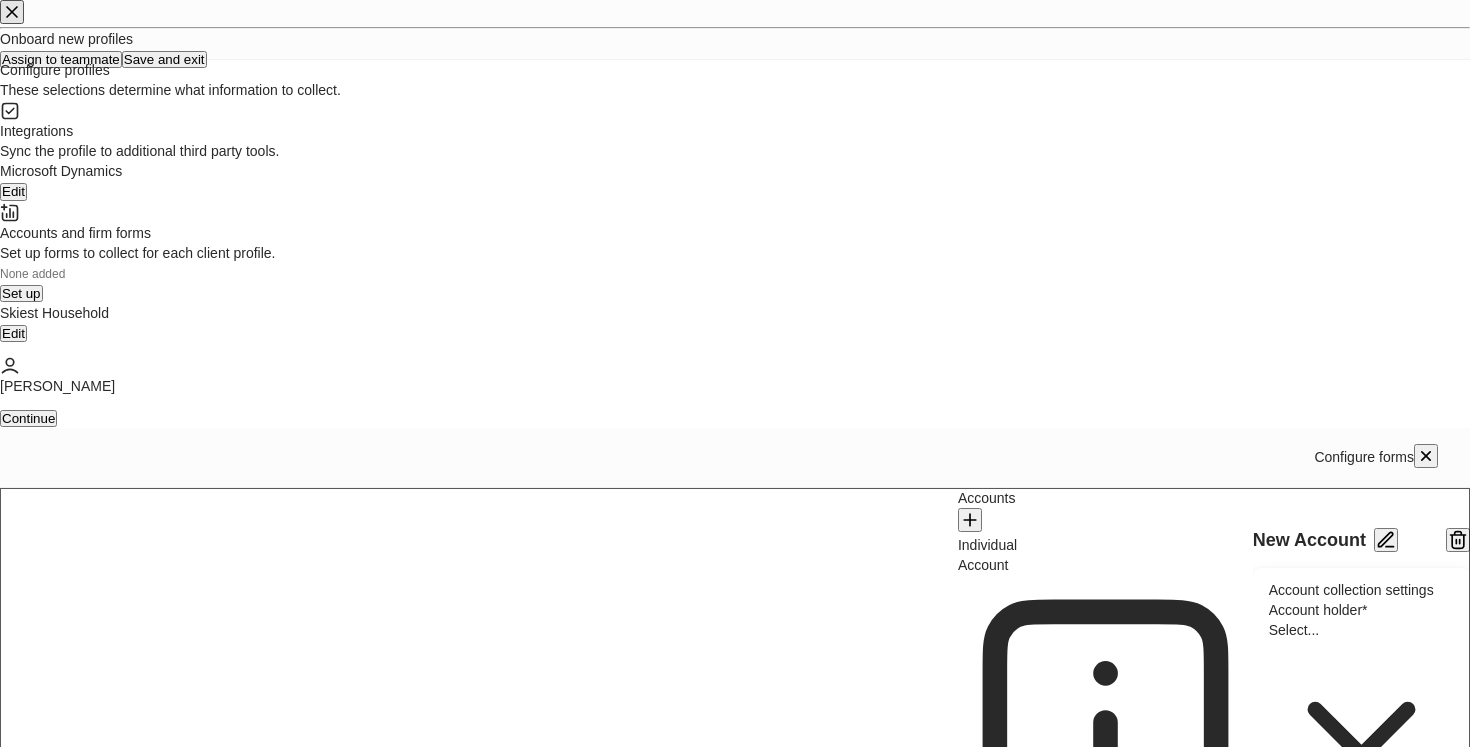 type on "**********" 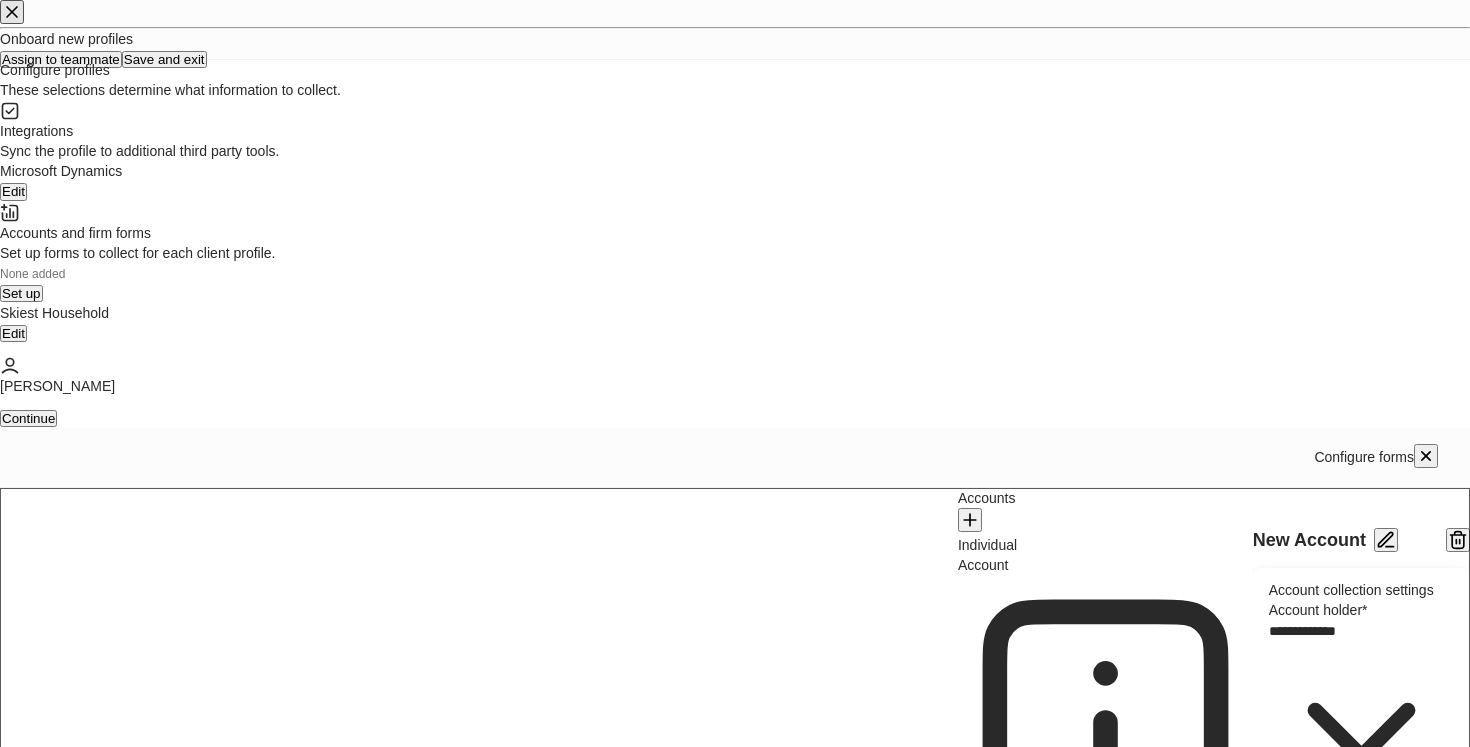 click on "**********" at bounding box center [735, 813] 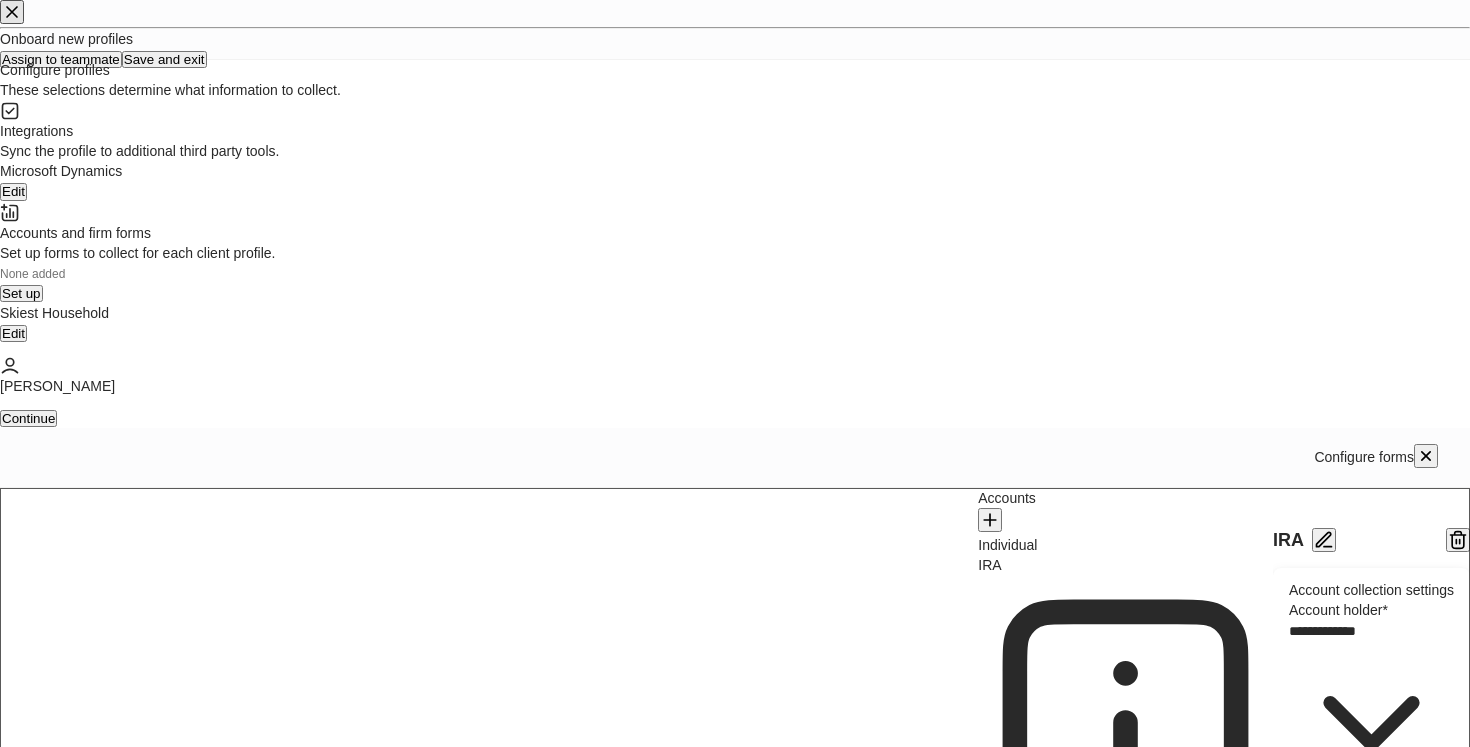 click on "**********" at bounding box center [735, 802] 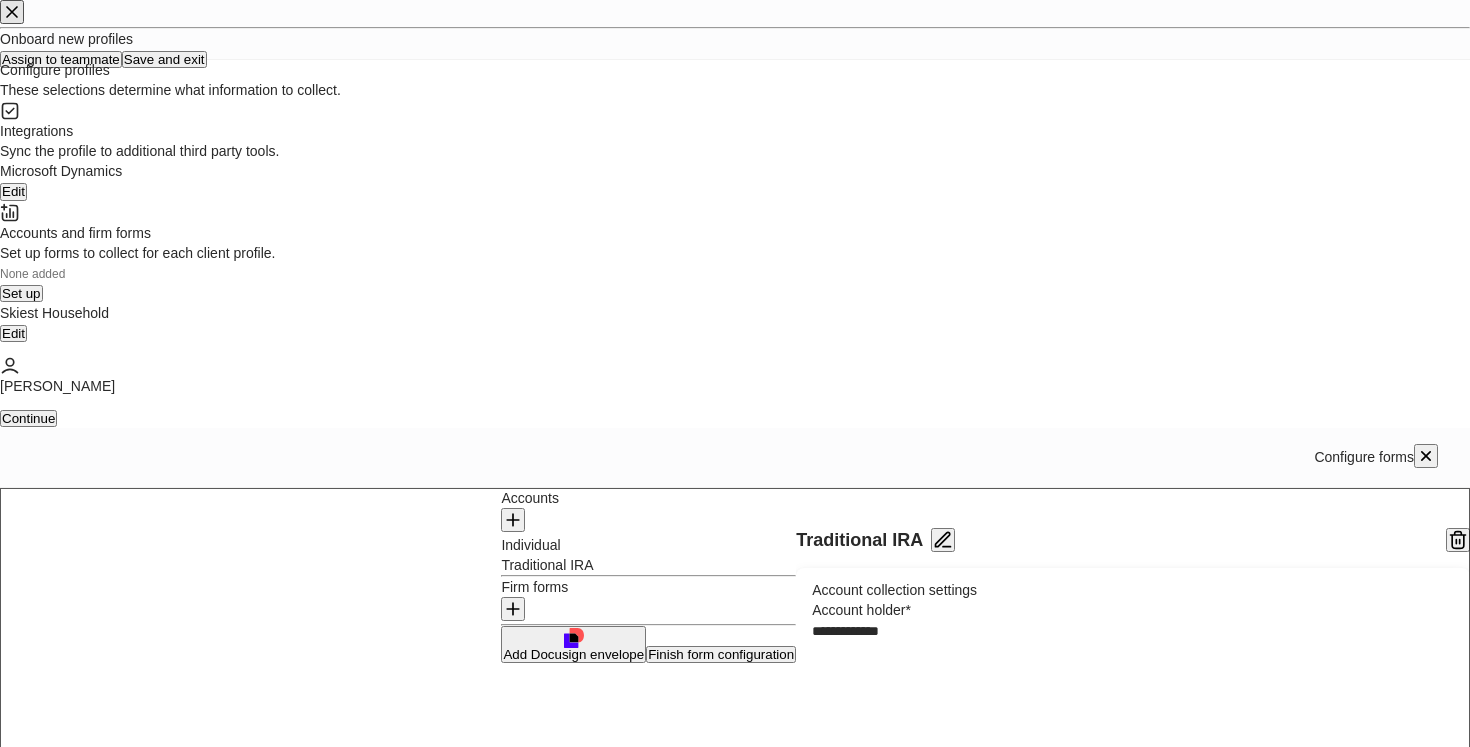 scroll, scrollTop: 170, scrollLeft: 0, axis: vertical 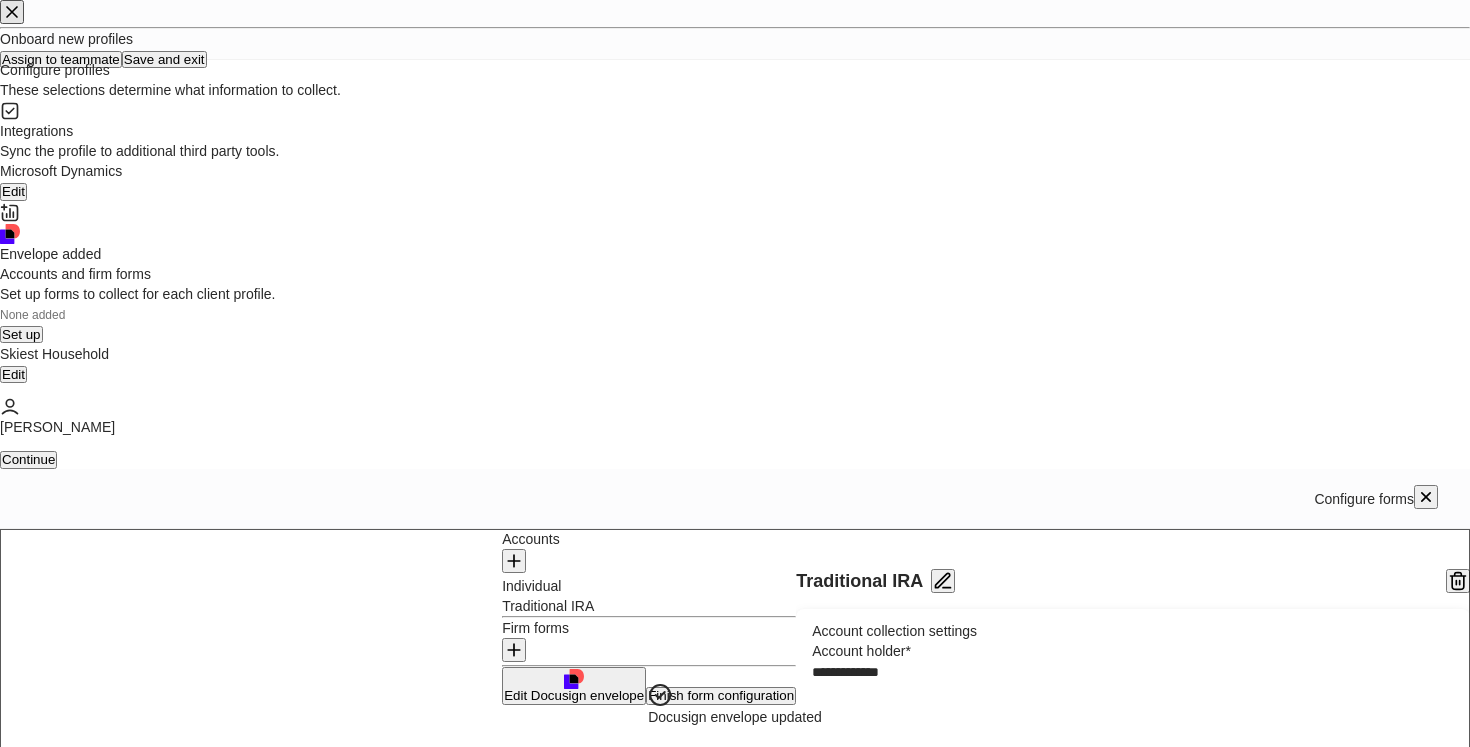 click on "Finish form configuration" at bounding box center [721, 695] 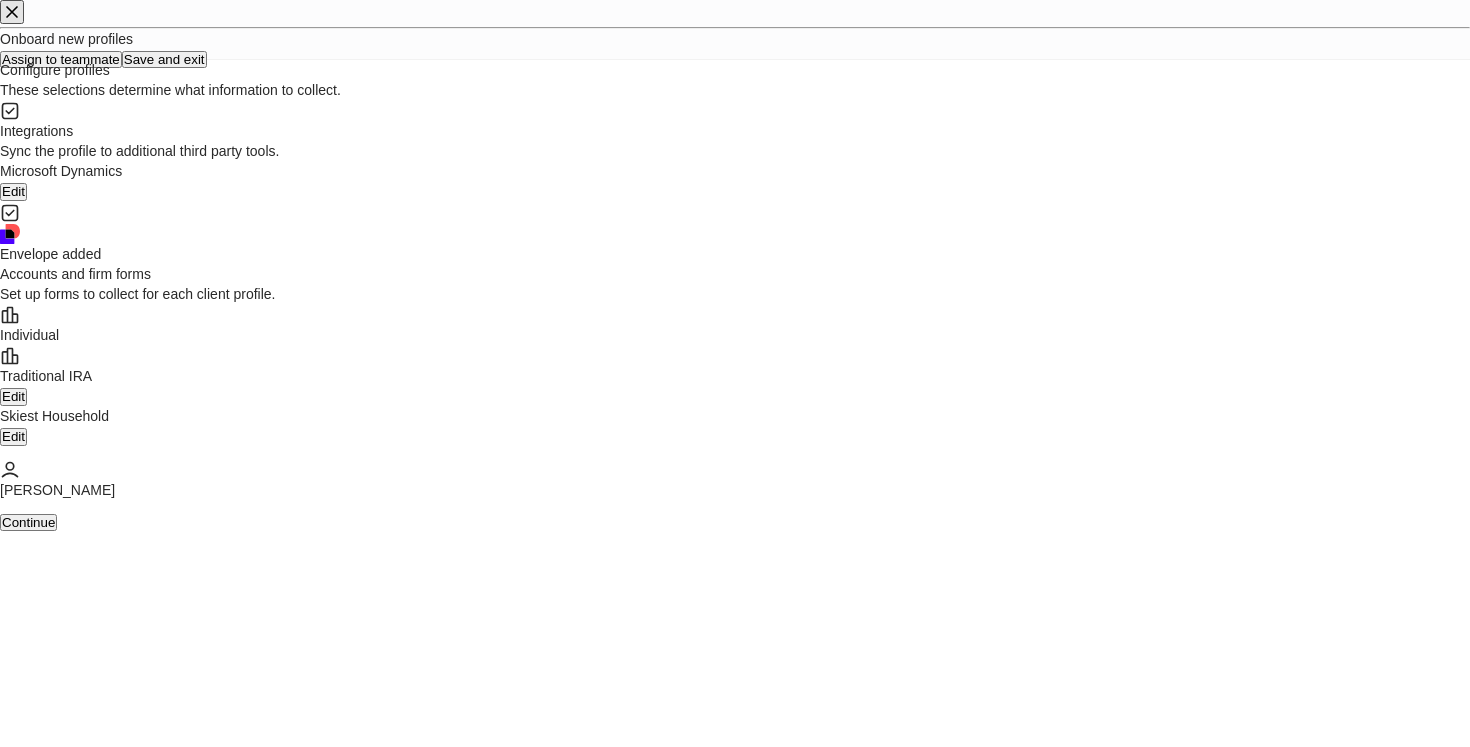click on "Continue" at bounding box center [28, 522] 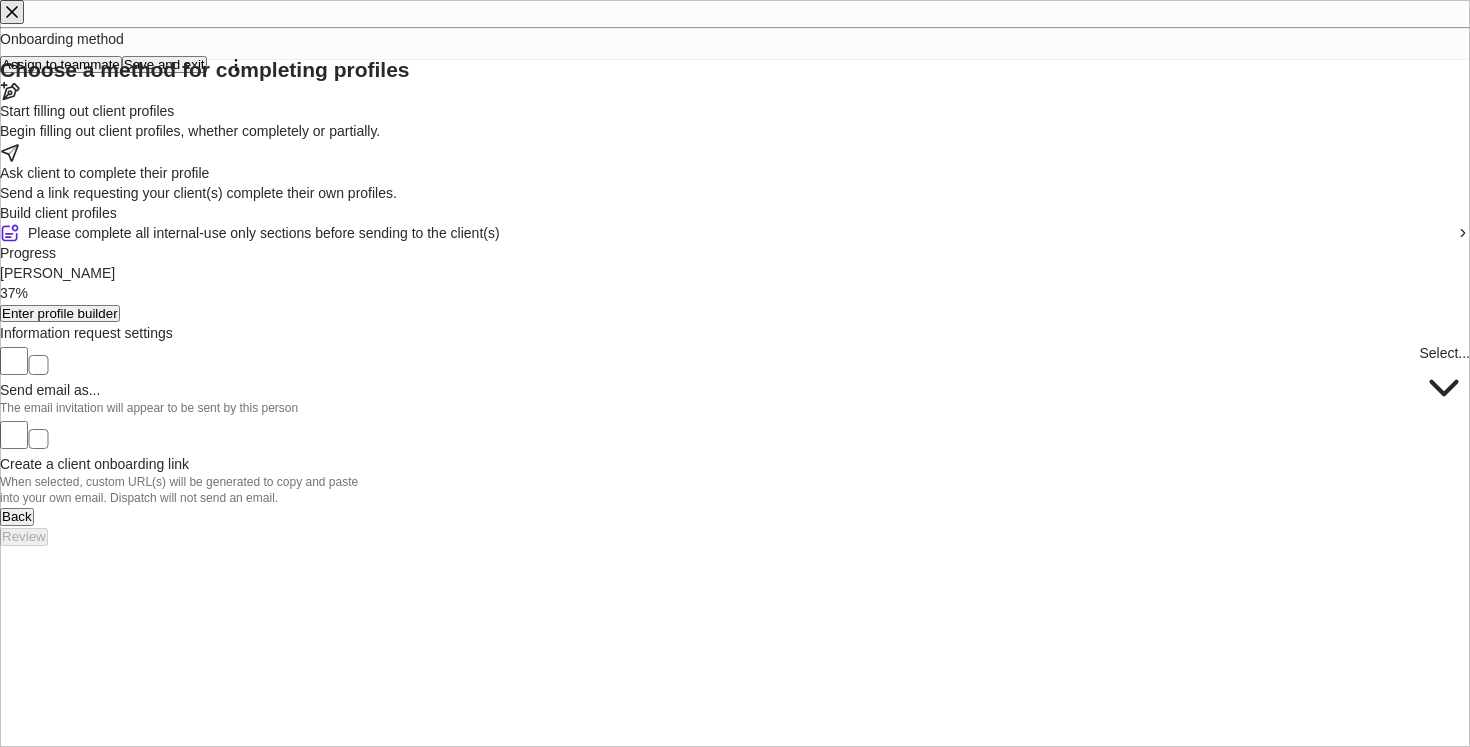 click on "Start filling out client profiles Begin filling out client profiles, whether completely or partially." at bounding box center (735, 121) 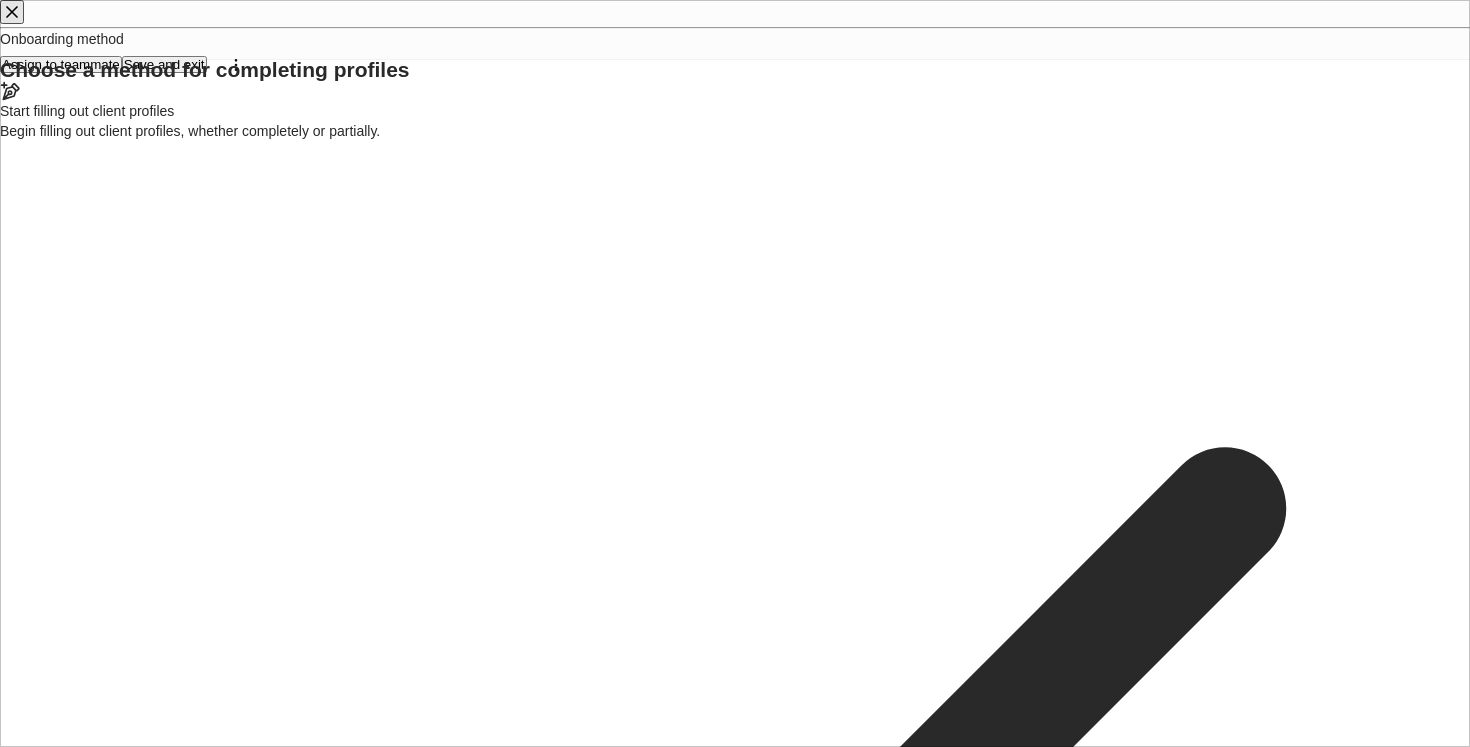 click on "Enter profile builder" at bounding box center [60, 1788] 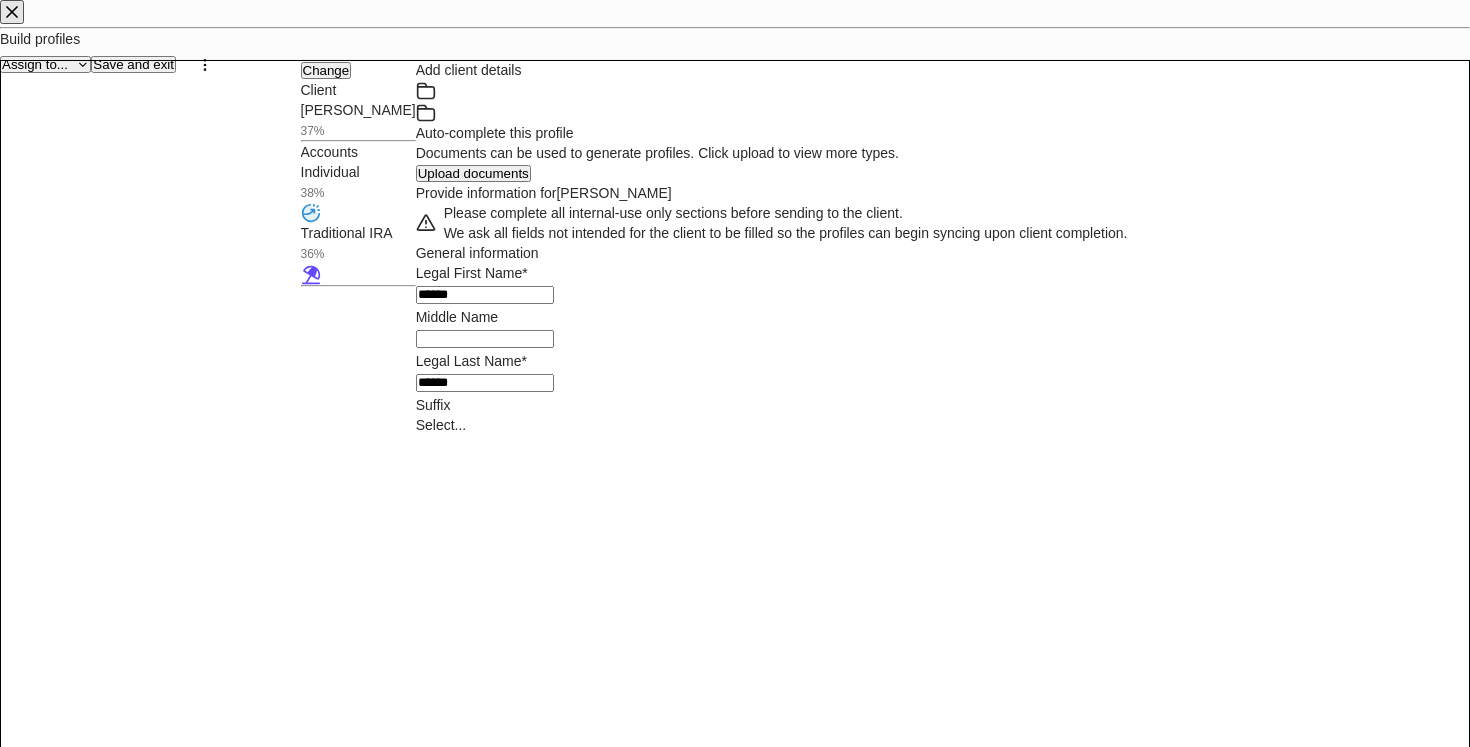 click on "Upload documents" at bounding box center [473, 173] 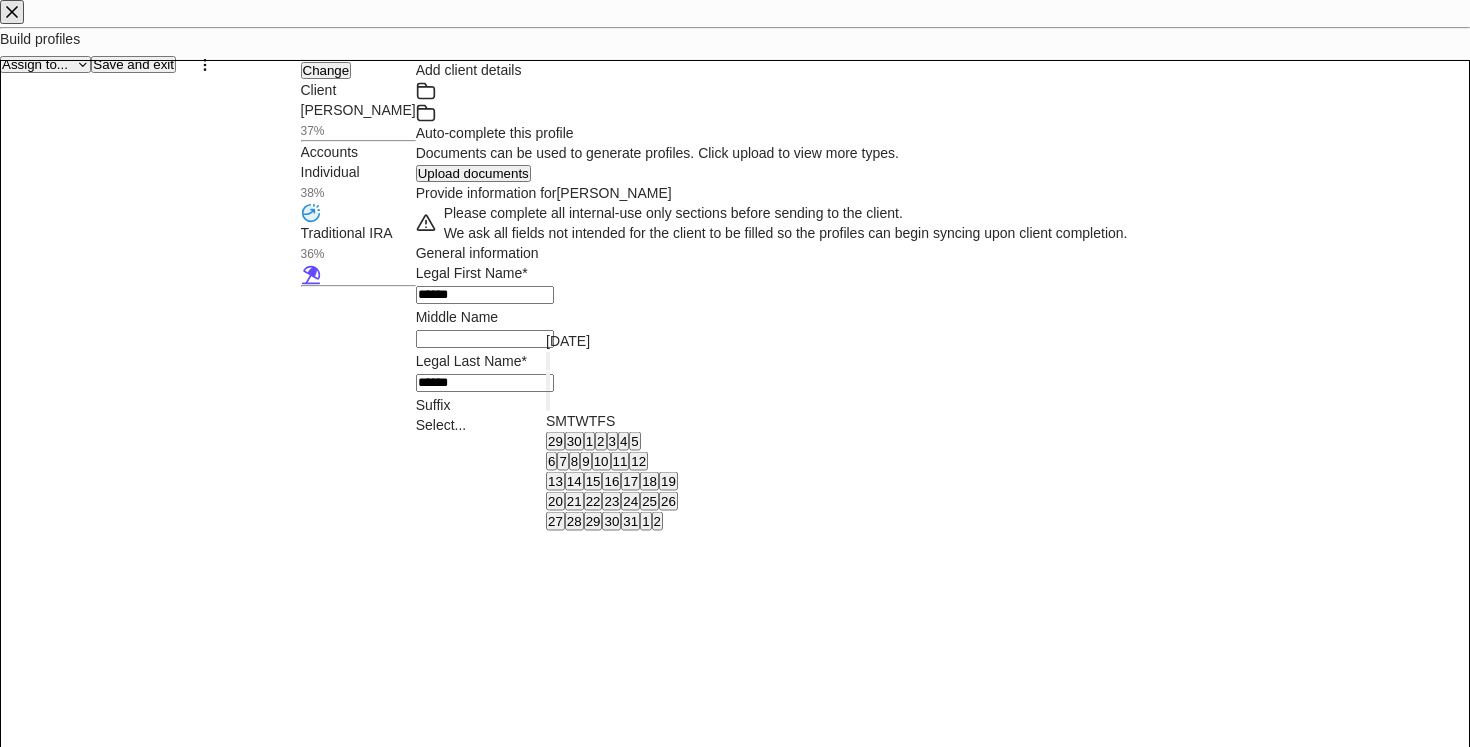 click at bounding box center (548, 361) 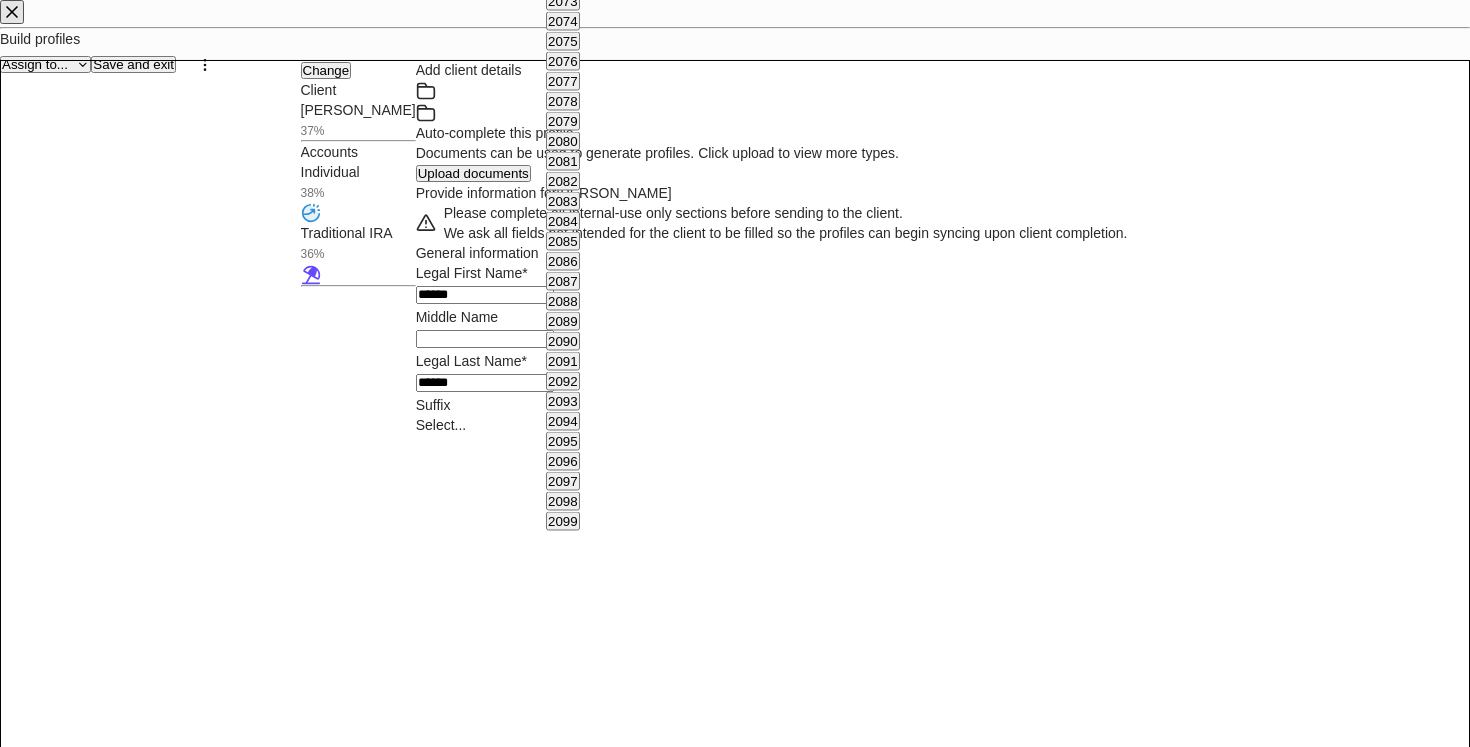 scroll, scrollTop: 1611, scrollLeft: 0, axis: vertical 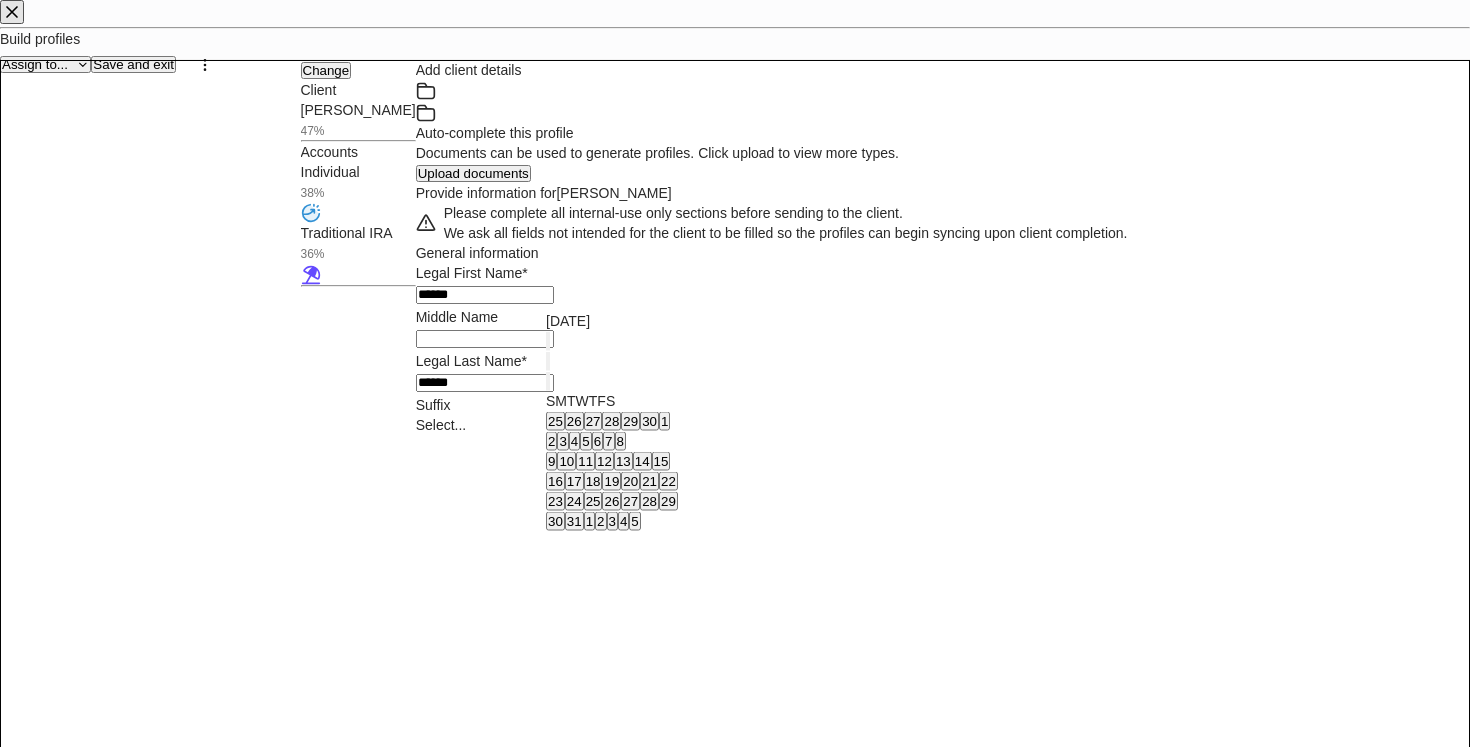 type on "**********" 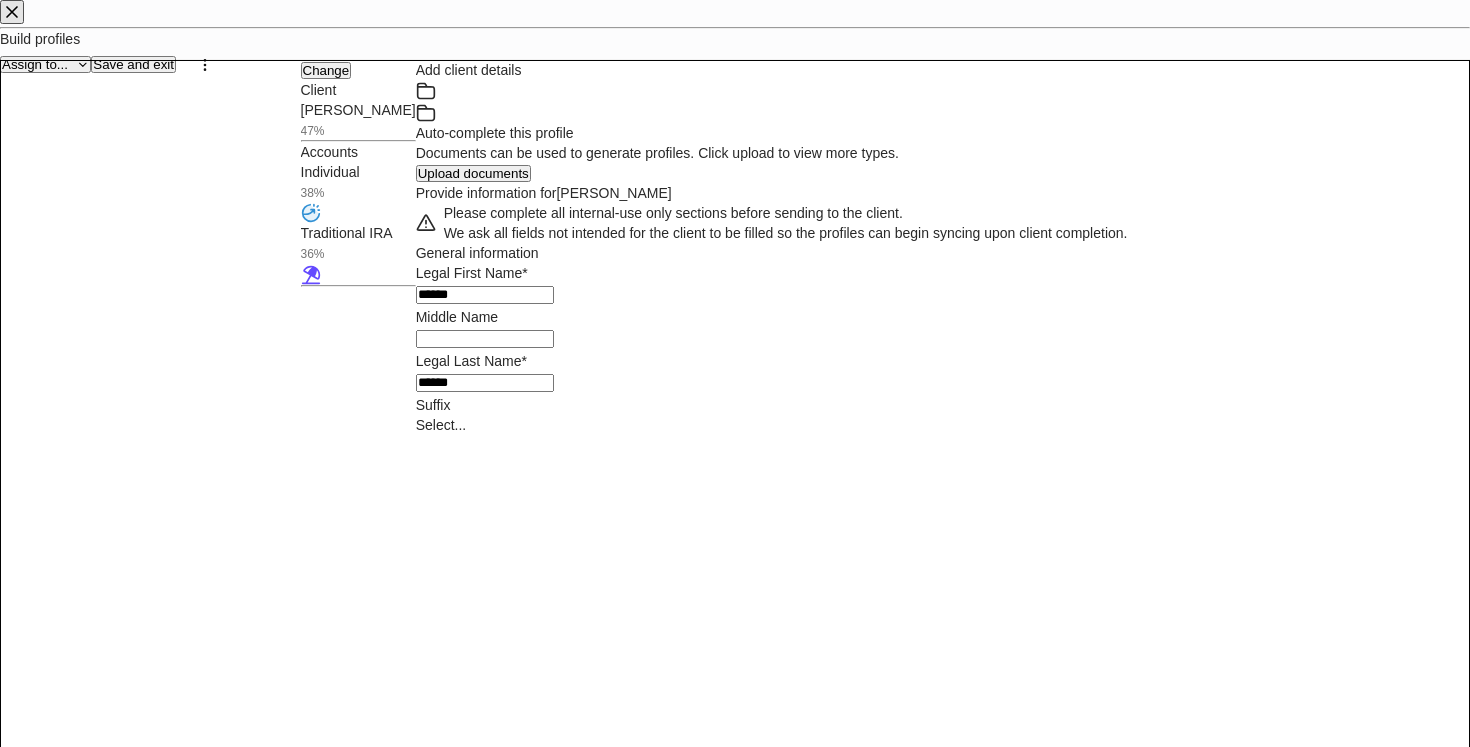 click on "****" at bounding box center (950, 1689) 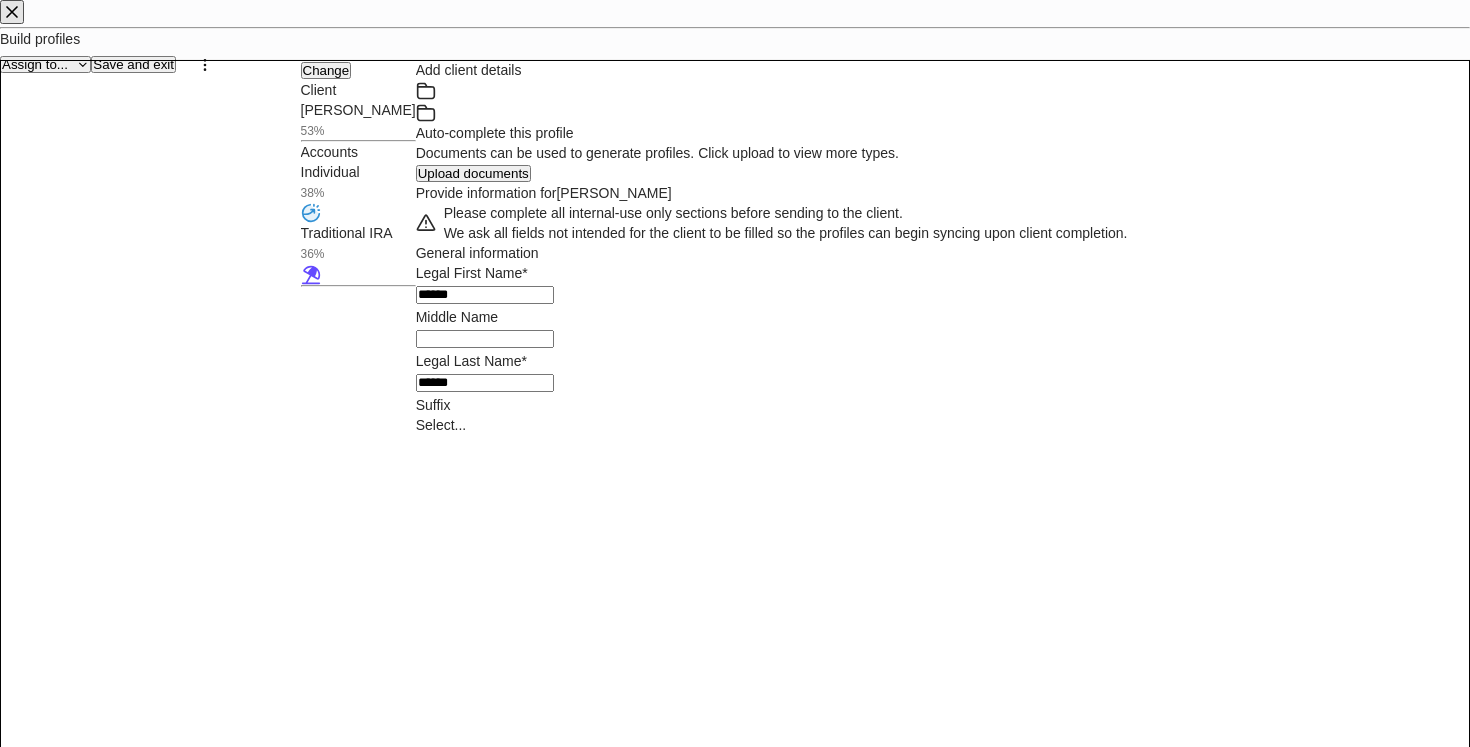 click on "**********" at bounding box center [950, 1689] 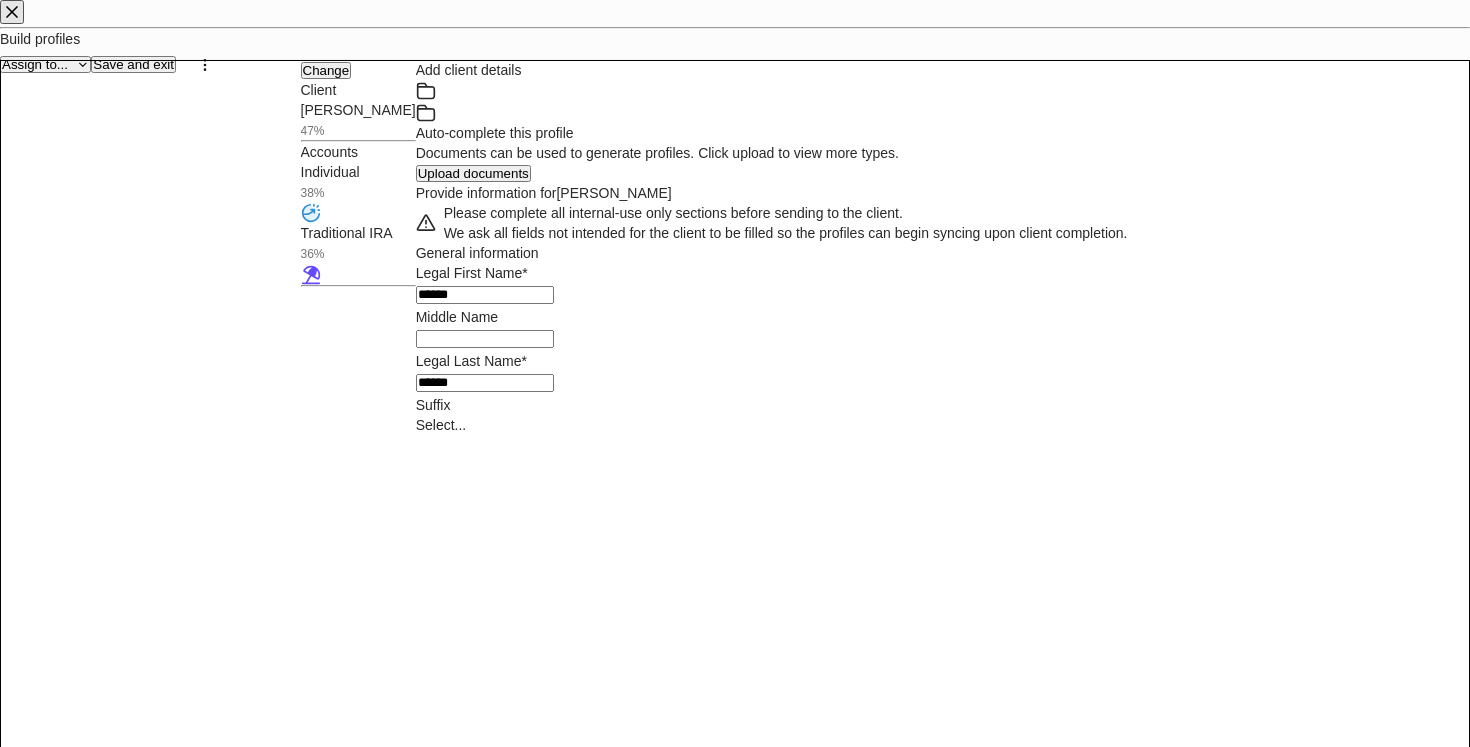 click on "**********" at bounding box center (943, 3357) 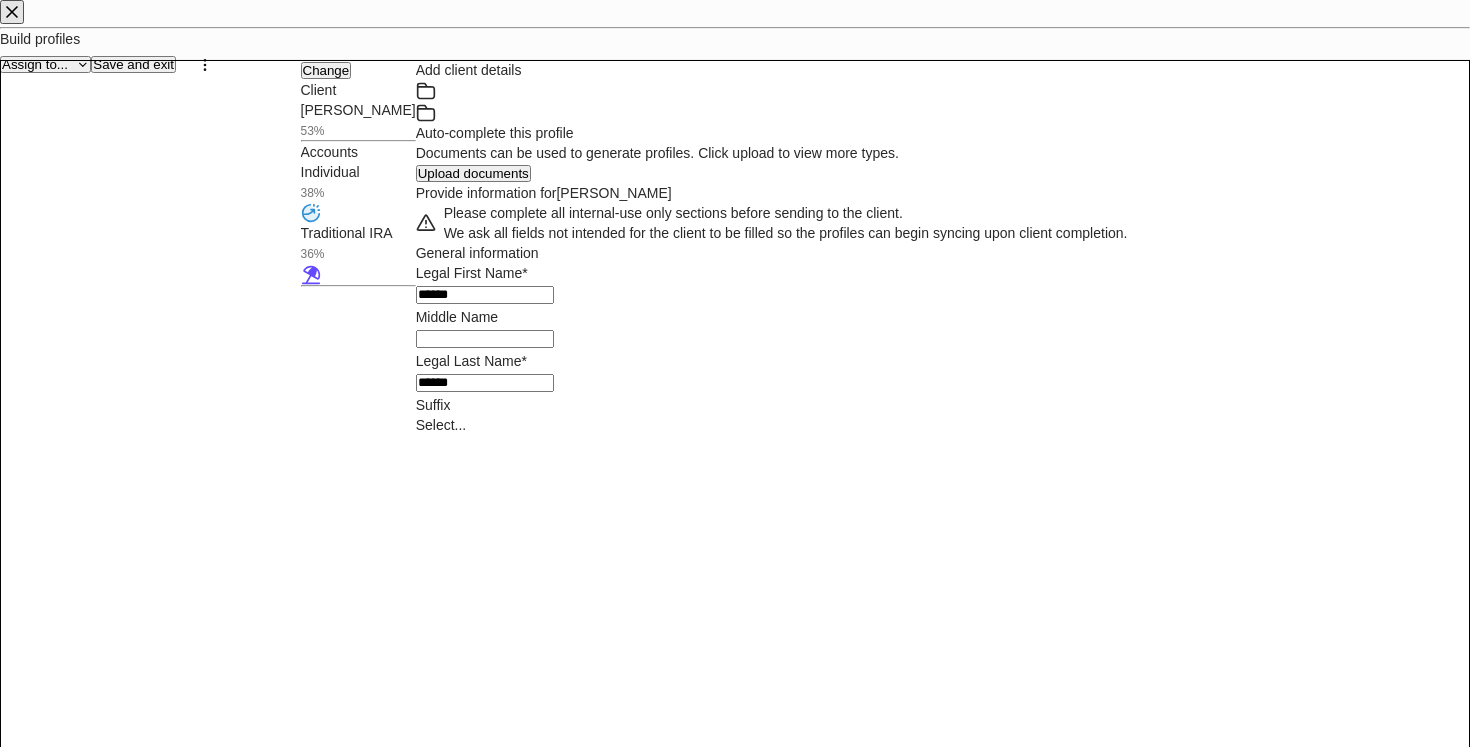 click on "**********" at bounding box center [735, 5319] 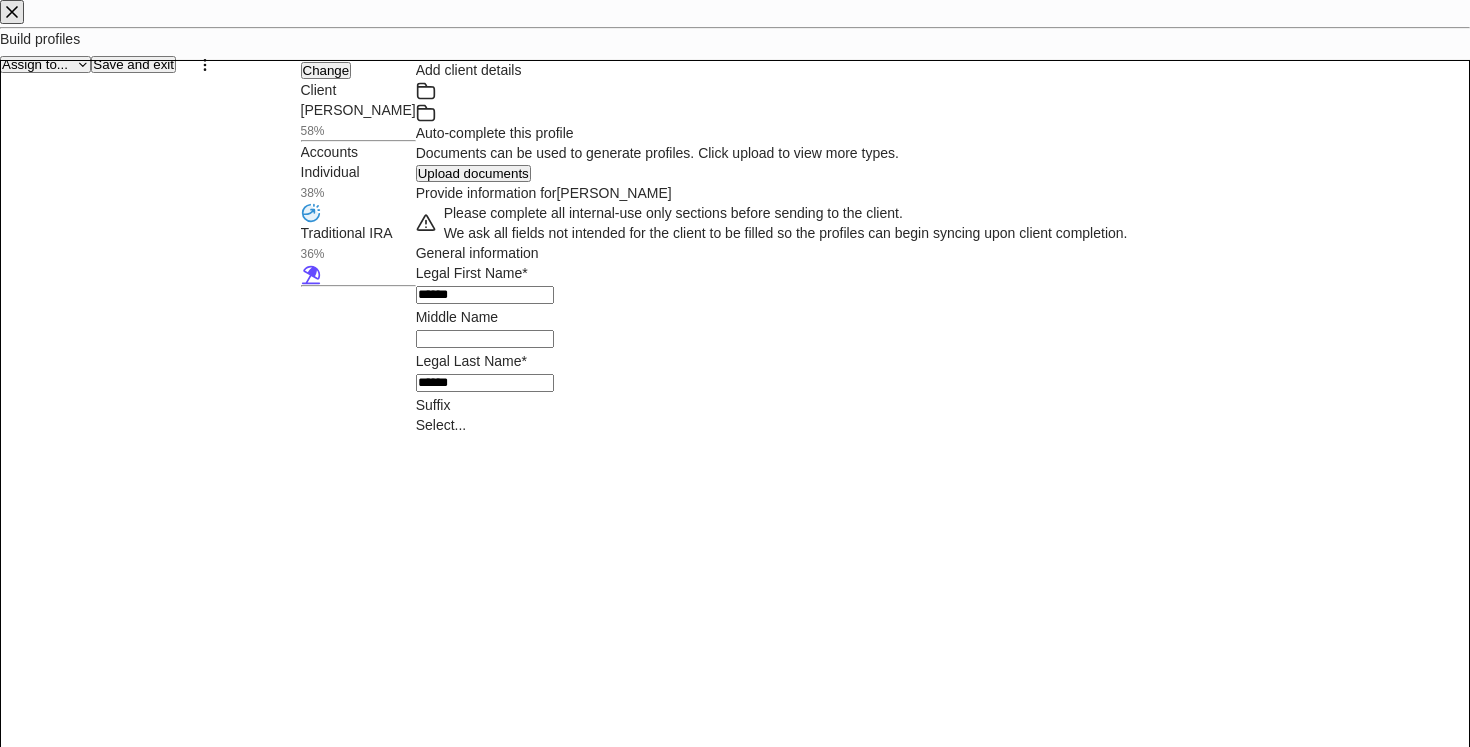 click at bounding box center [485, 7672] 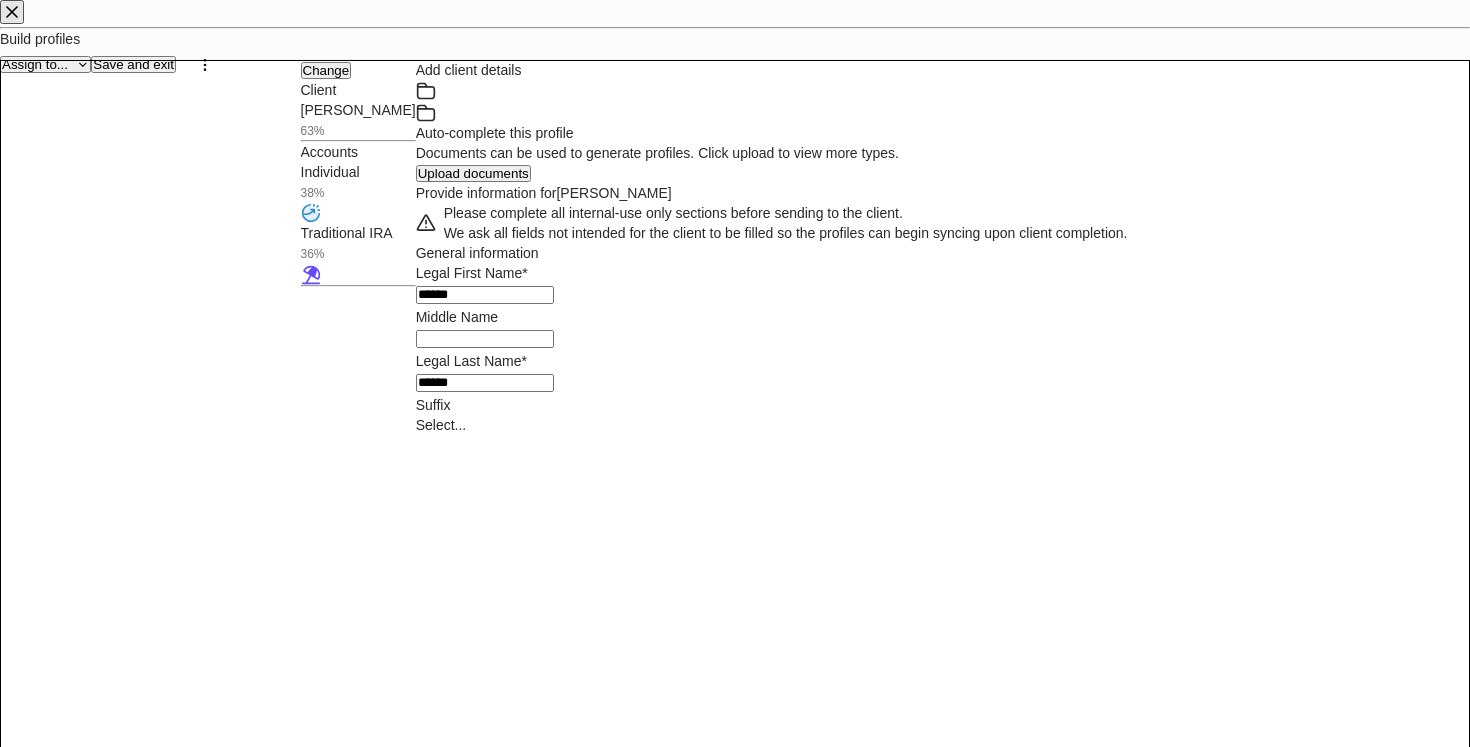 drag, startPoint x: 1040, startPoint y: 466, endPoint x: 957, endPoint y: 463, distance: 83.0542 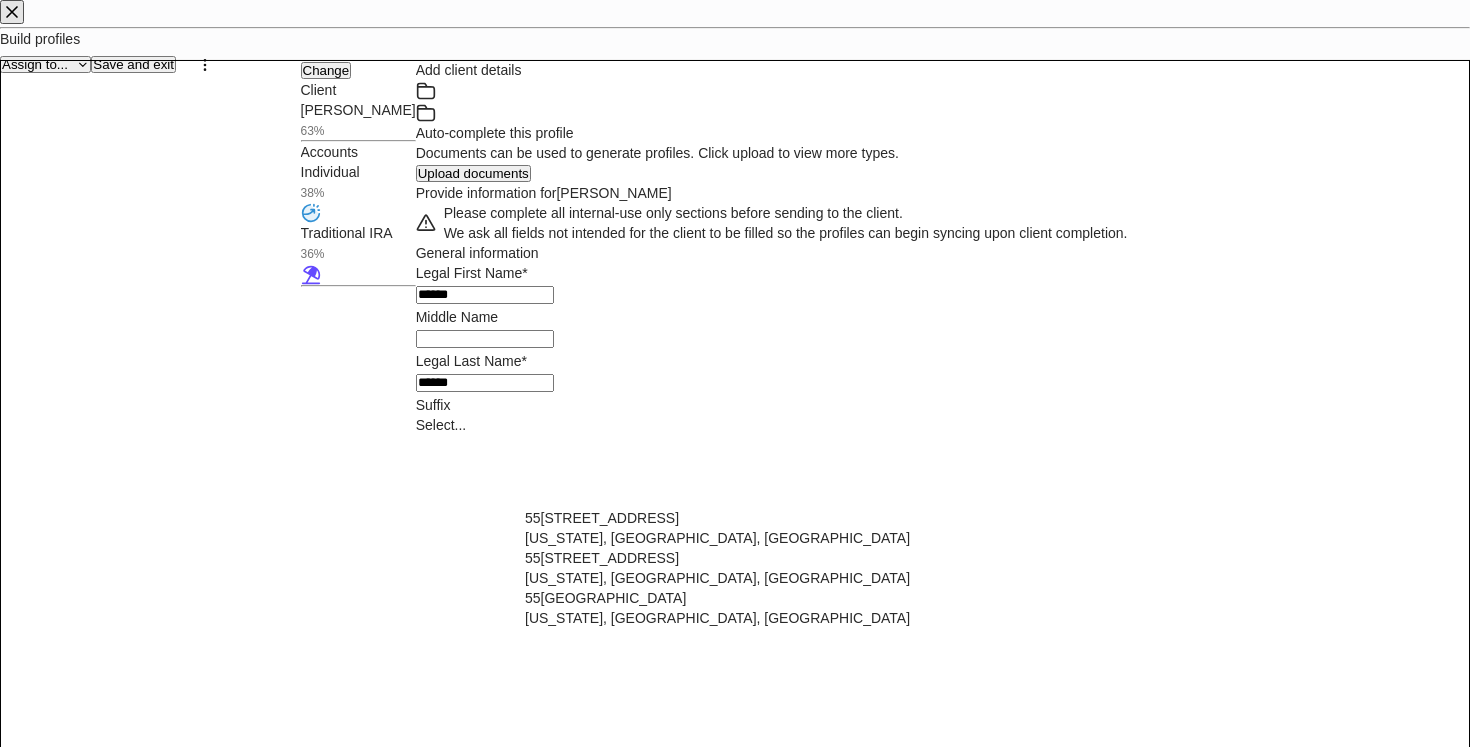 click on "[STREET_ADDRESS][US_STATE]" at bounding box center (769, 528) 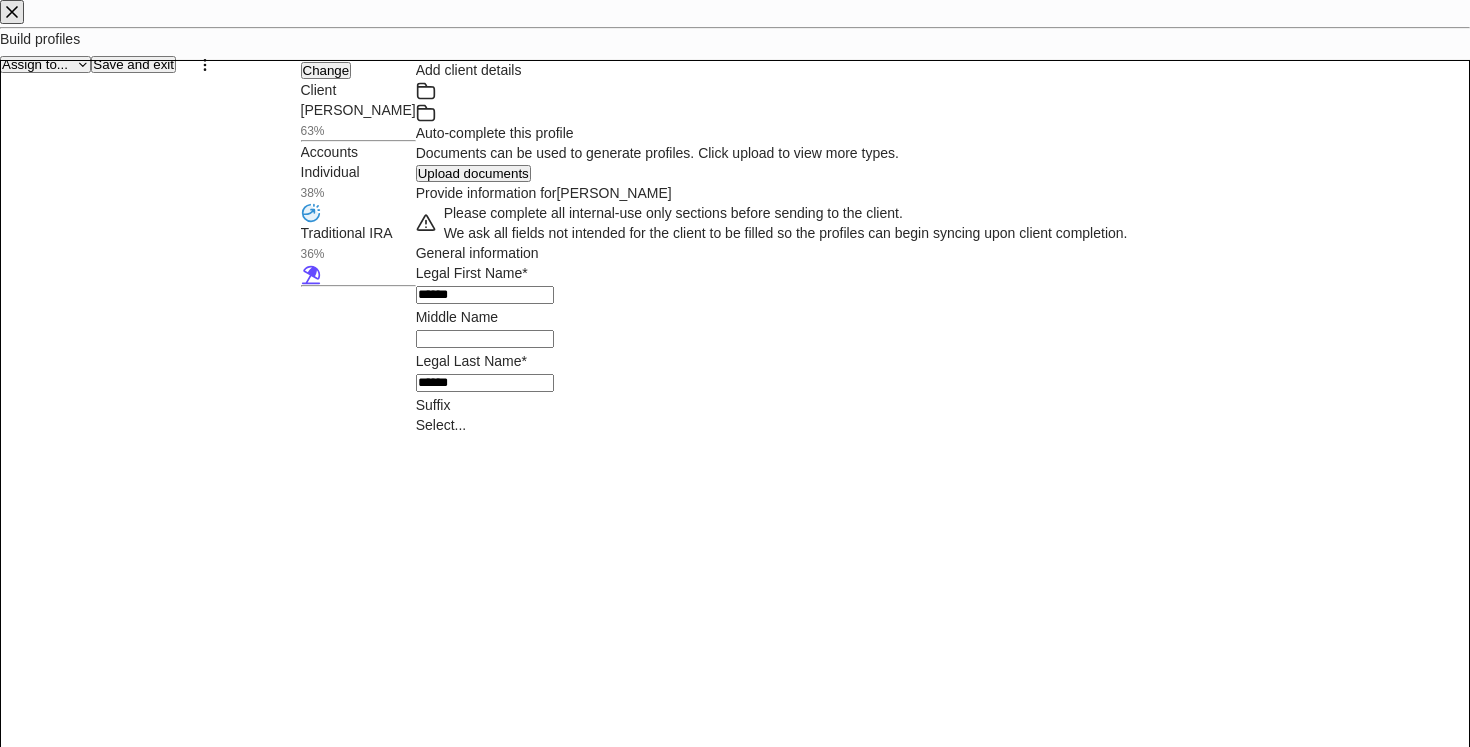 type on "*********" 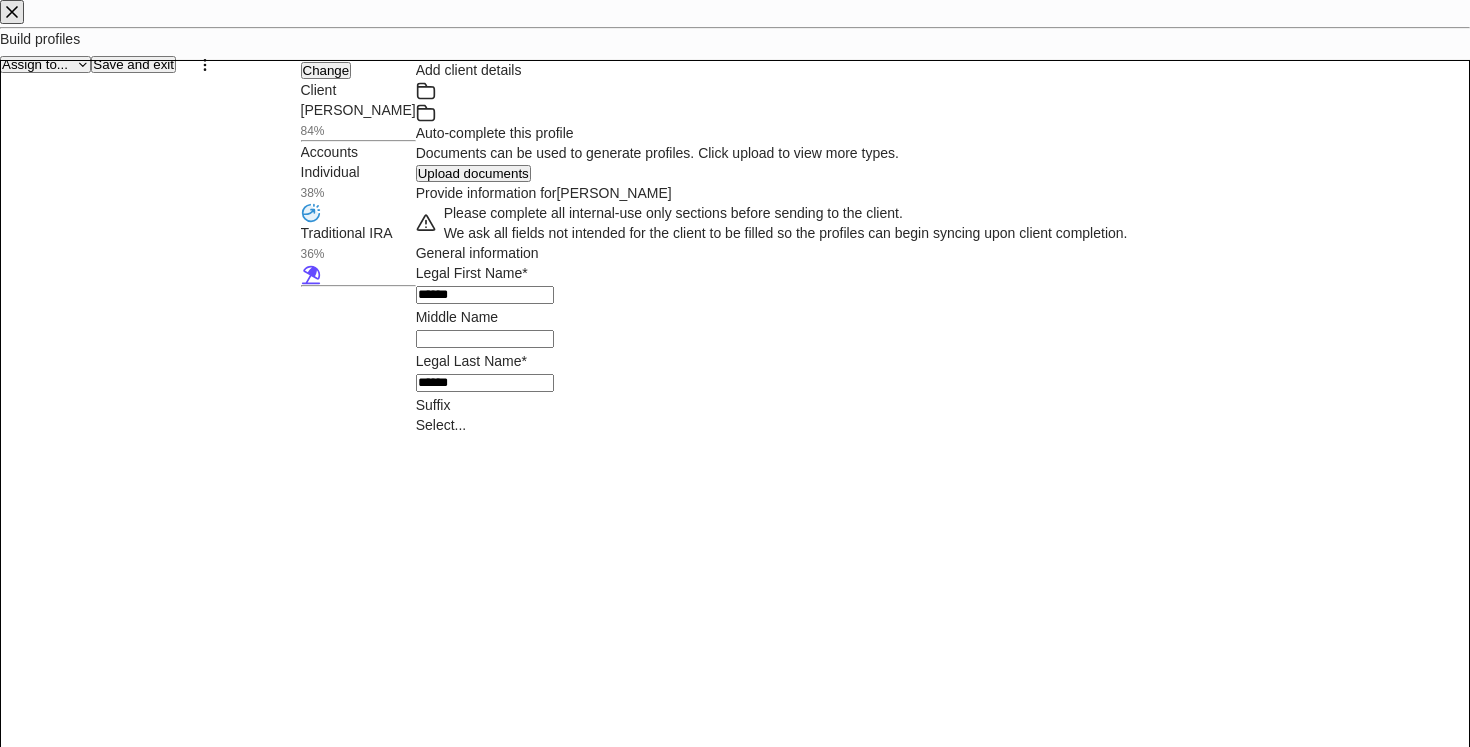 scroll, scrollTop: 1686, scrollLeft: 0, axis: vertical 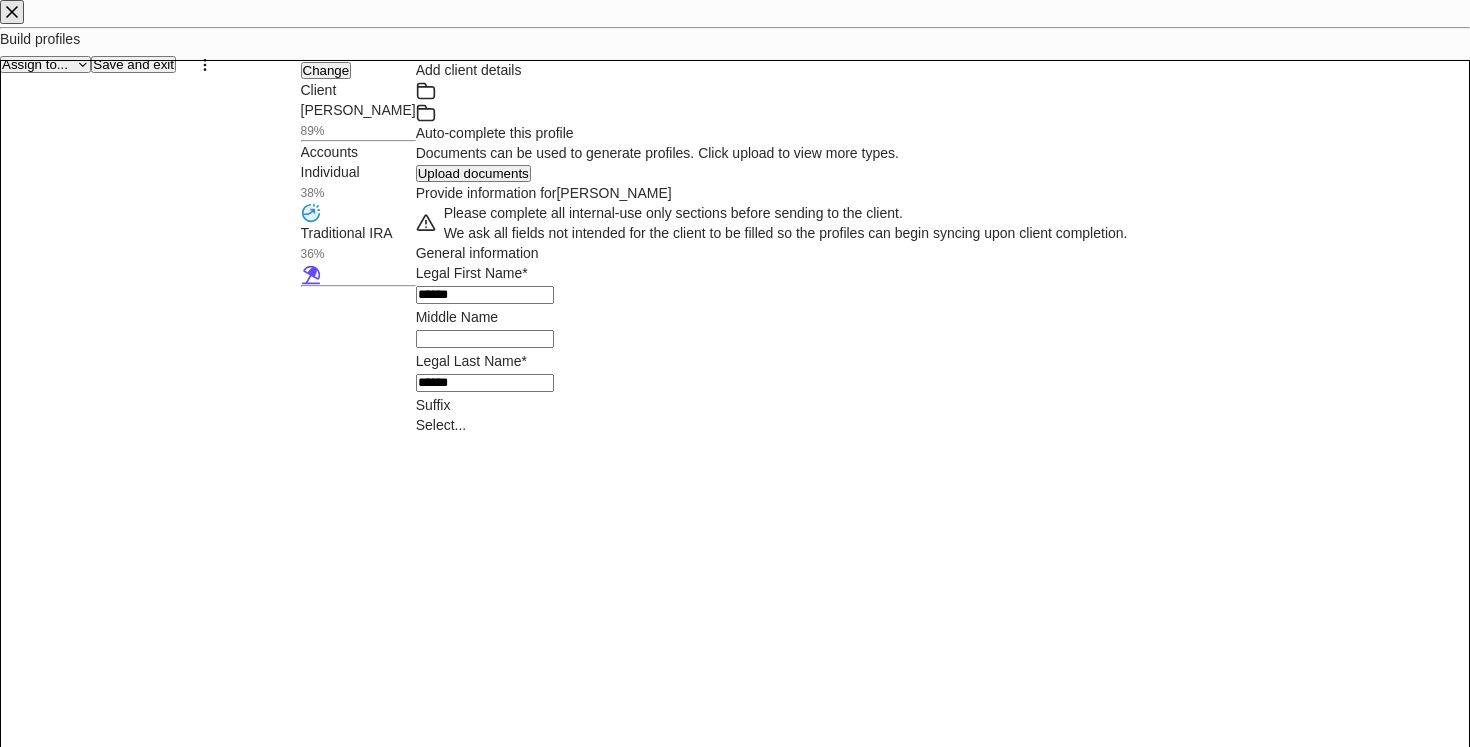 click on "**********" at bounding box center (943, 5306) 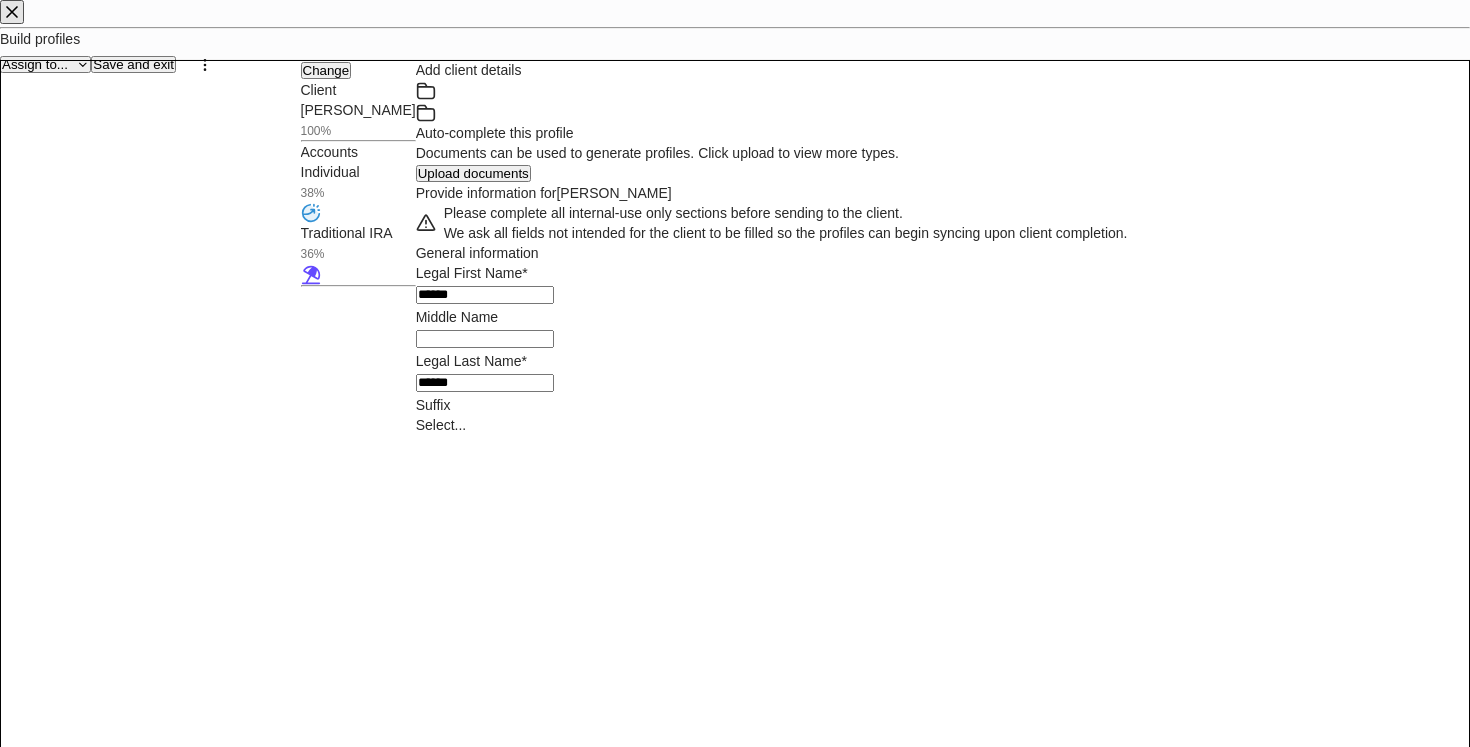 scroll, scrollTop: 2057, scrollLeft: 0, axis: vertical 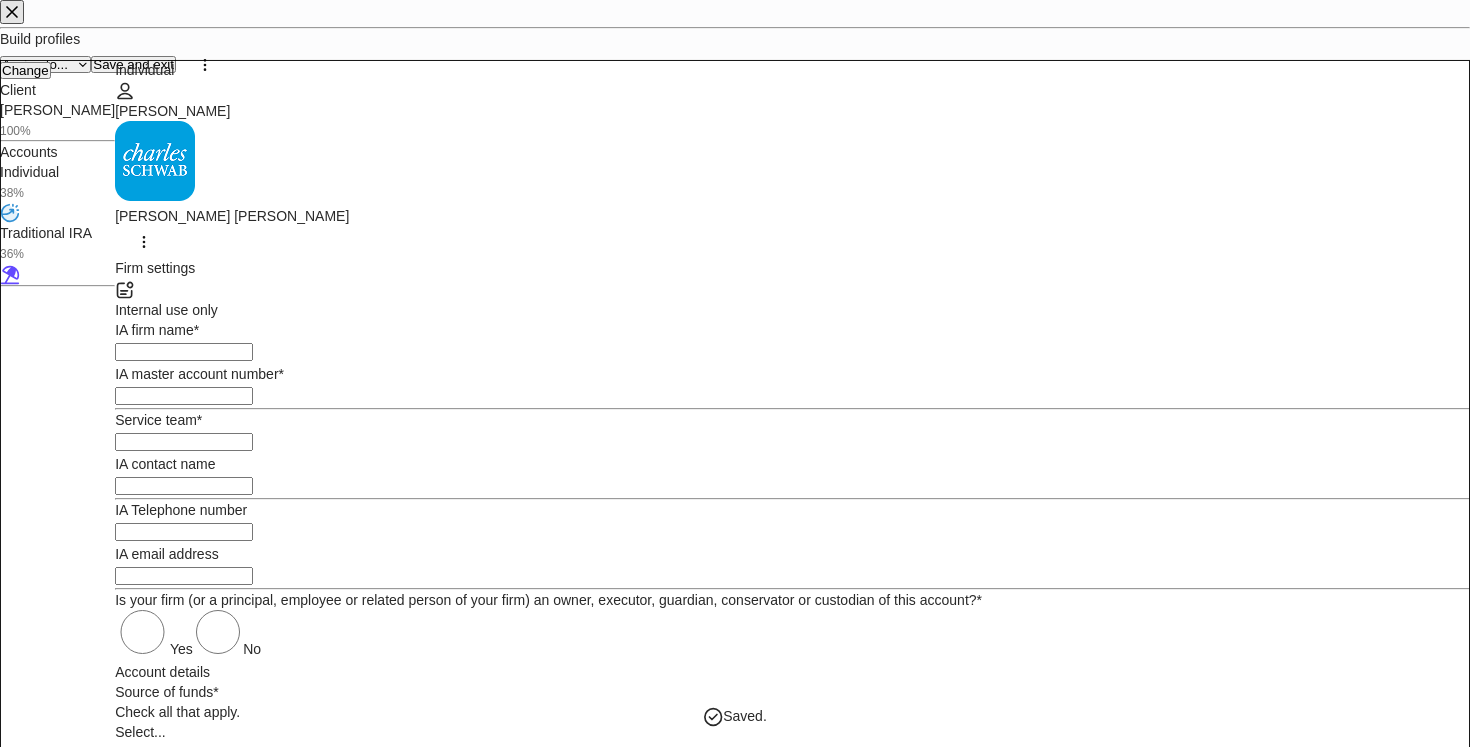 click at bounding box center (184, 352) 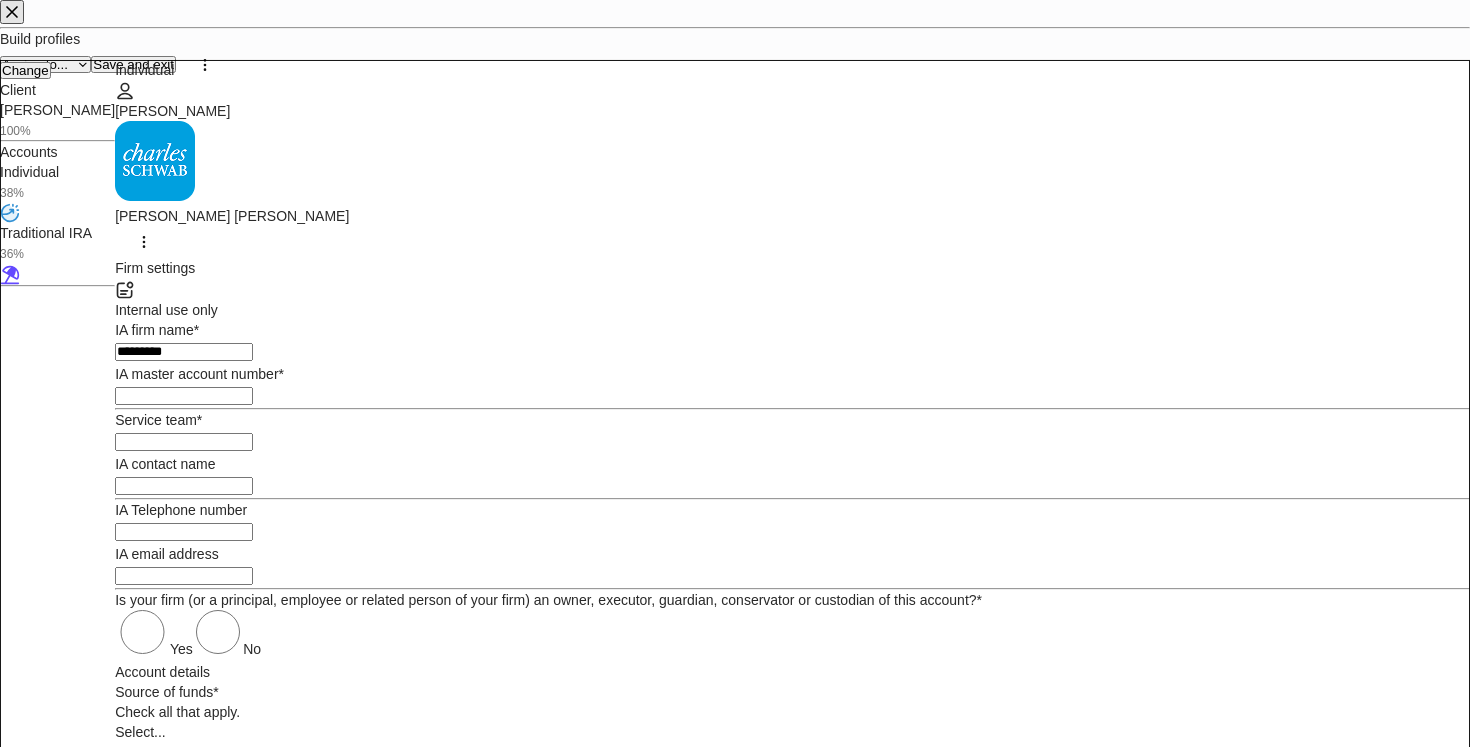 type on "********" 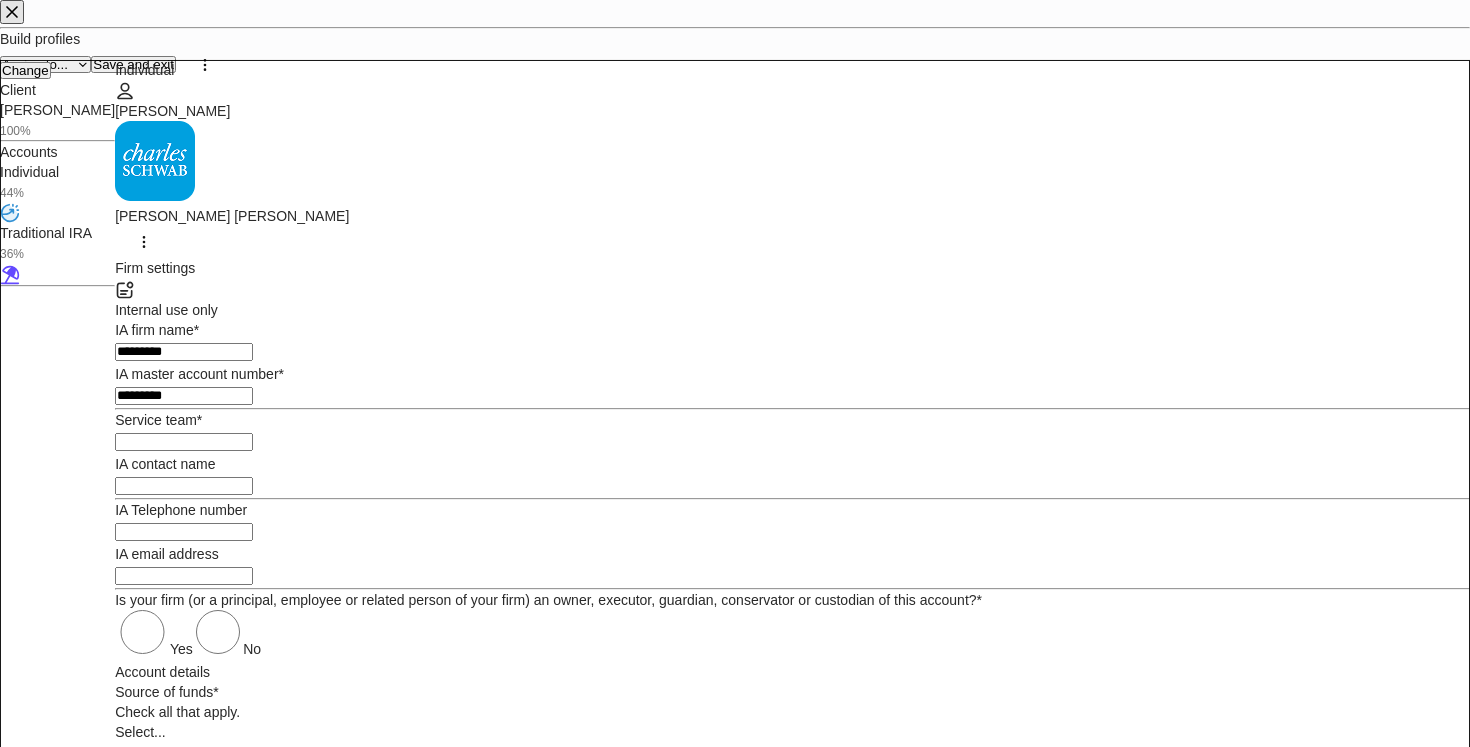 click at bounding box center [792, 409] 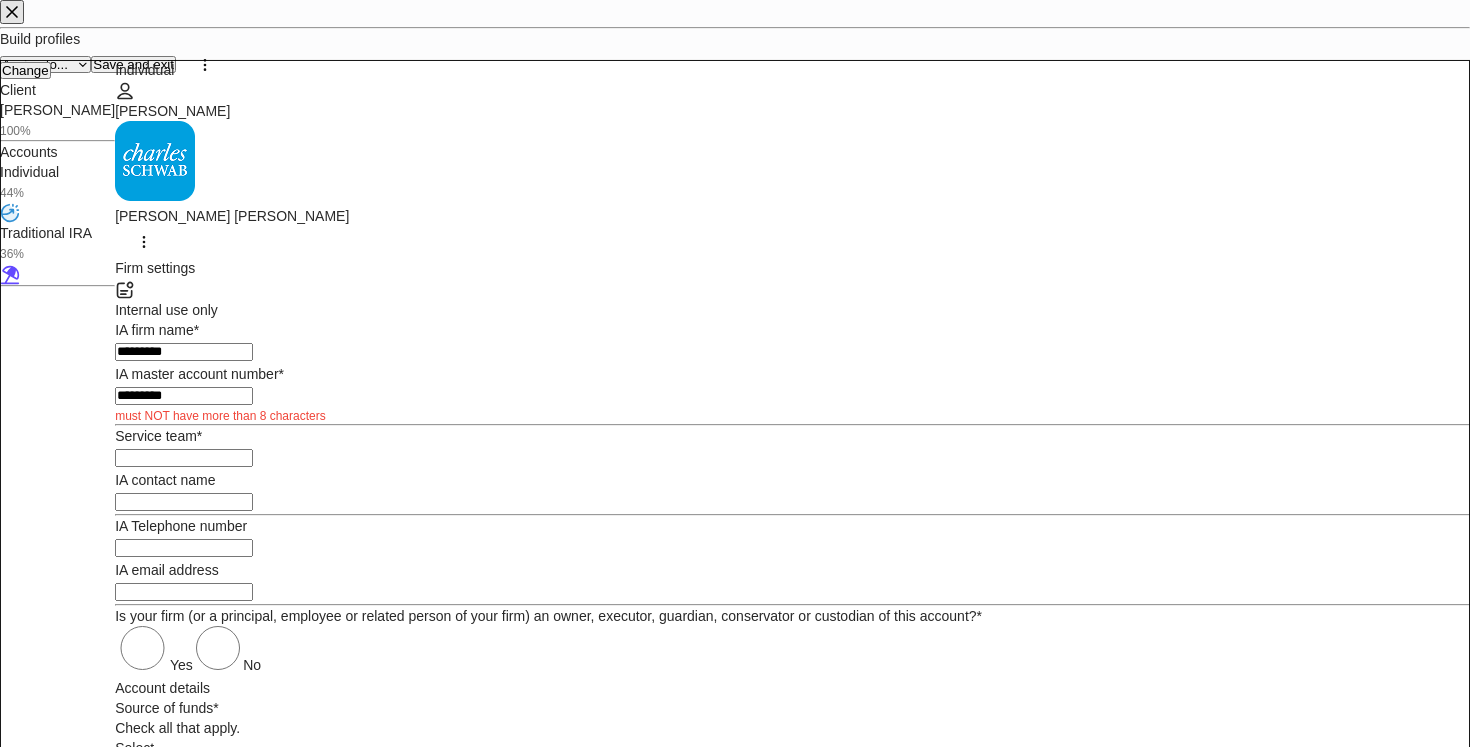 click on "*********" at bounding box center [184, 396] 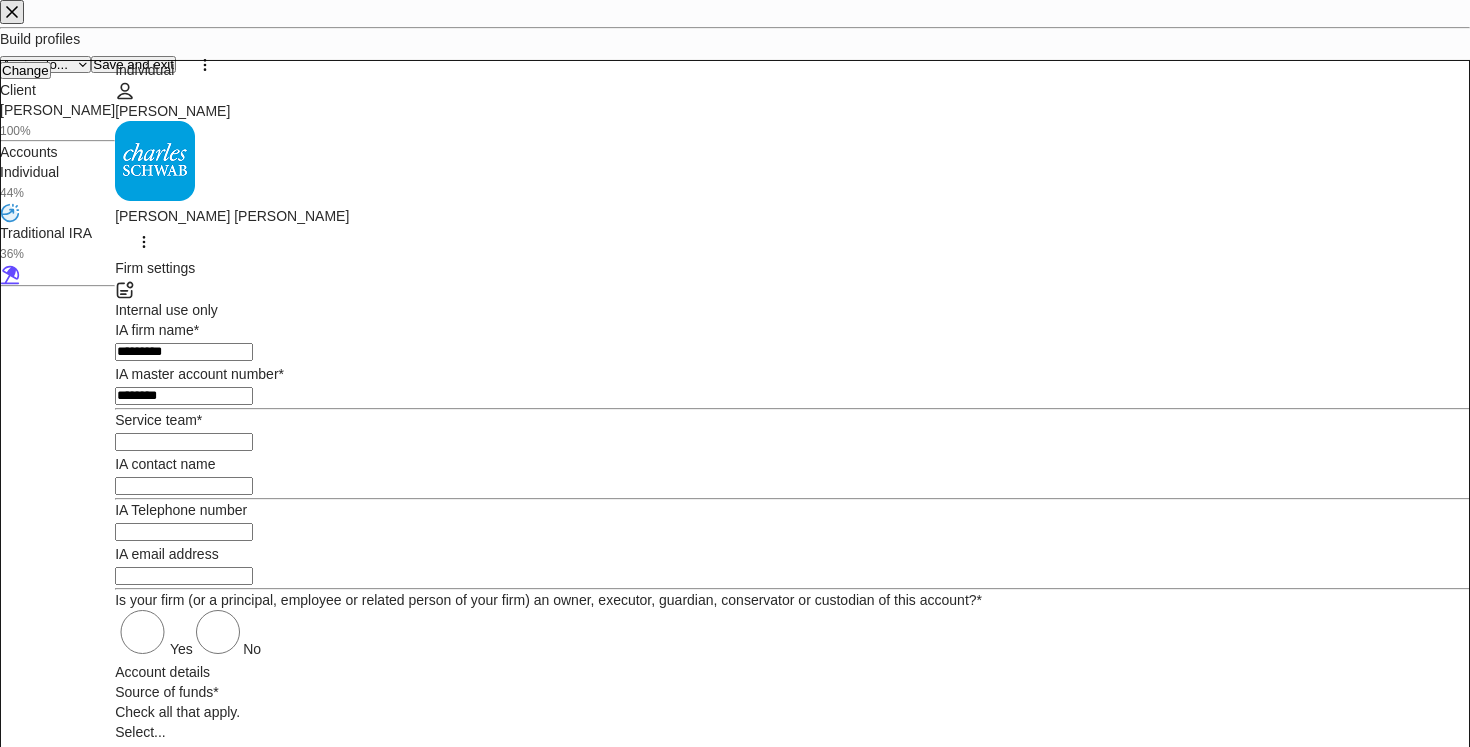 type on "********" 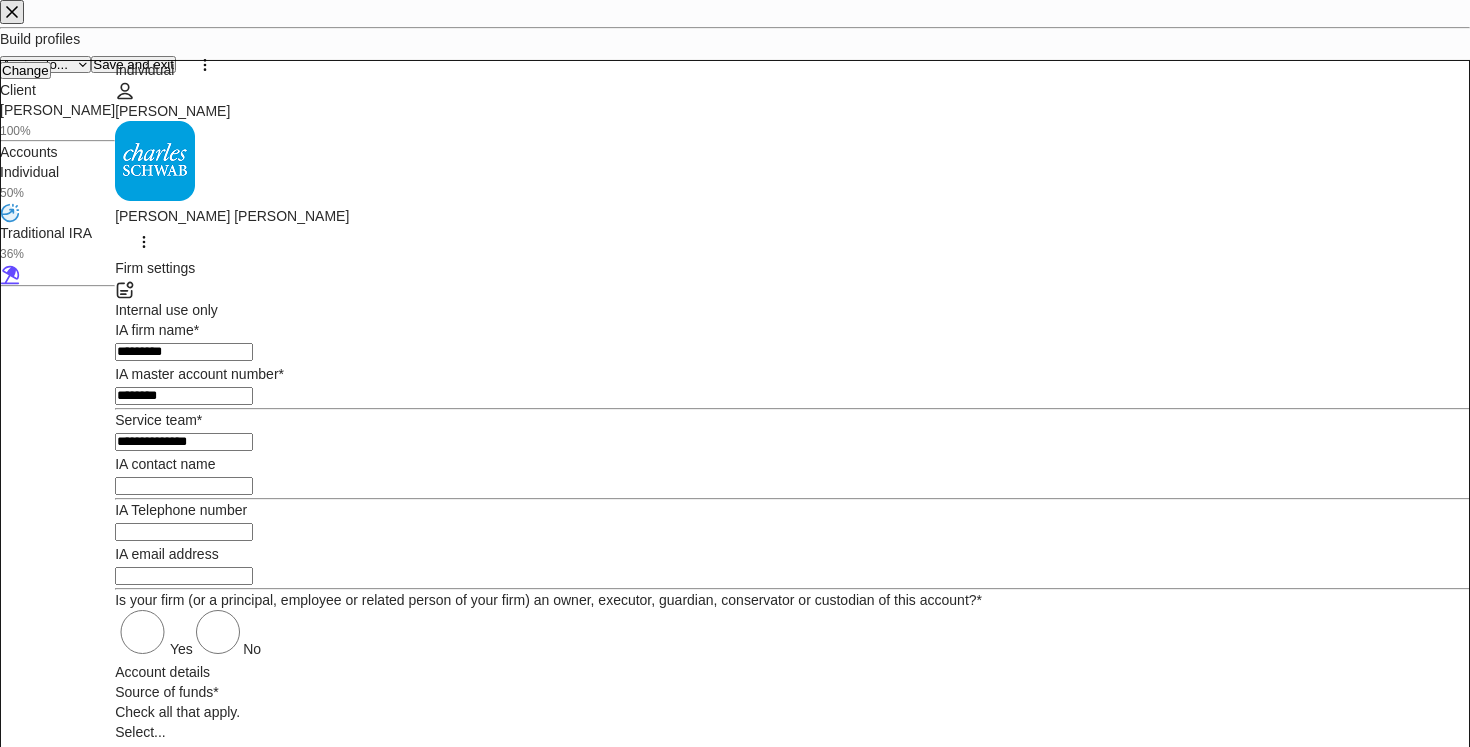 type on "**********" 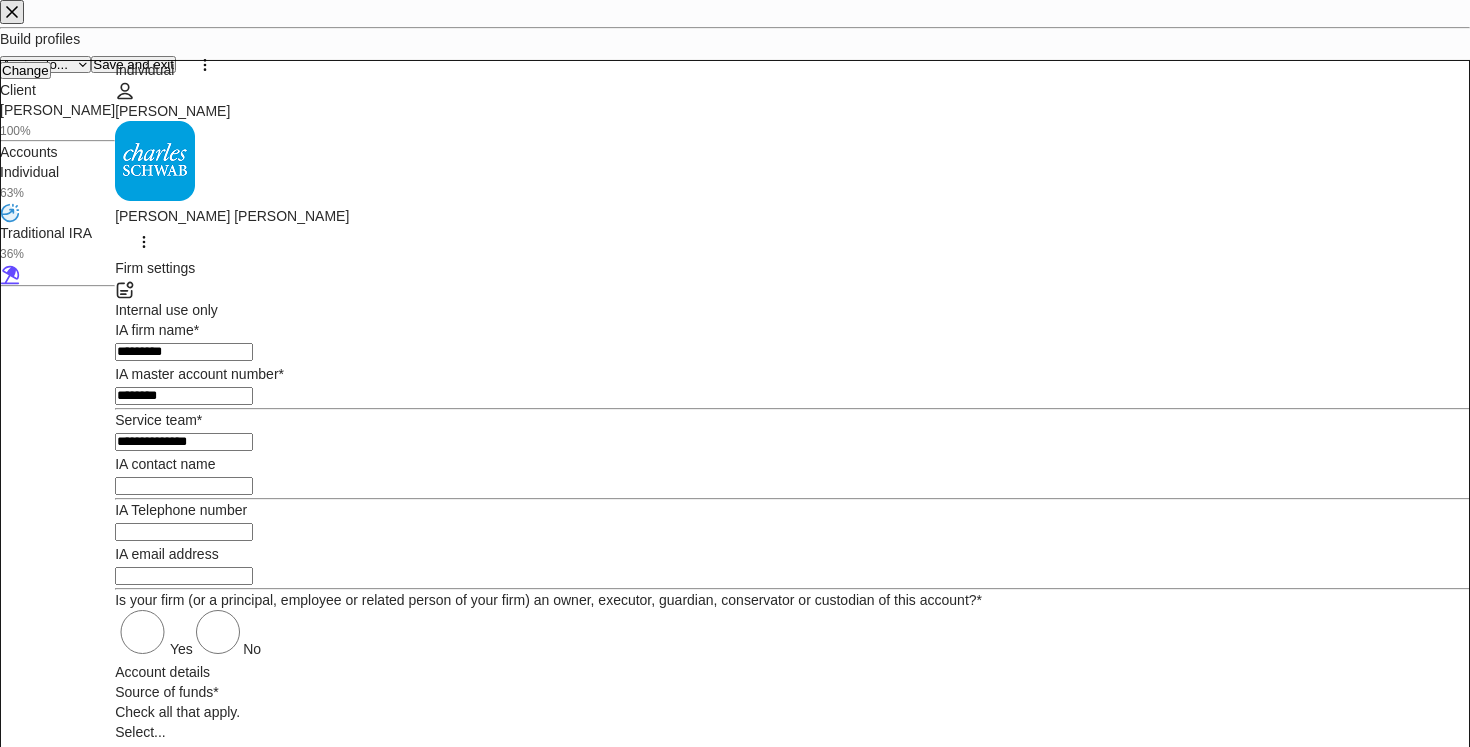 scroll, scrollTop: 140, scrollLeft: 0, axis: vertical 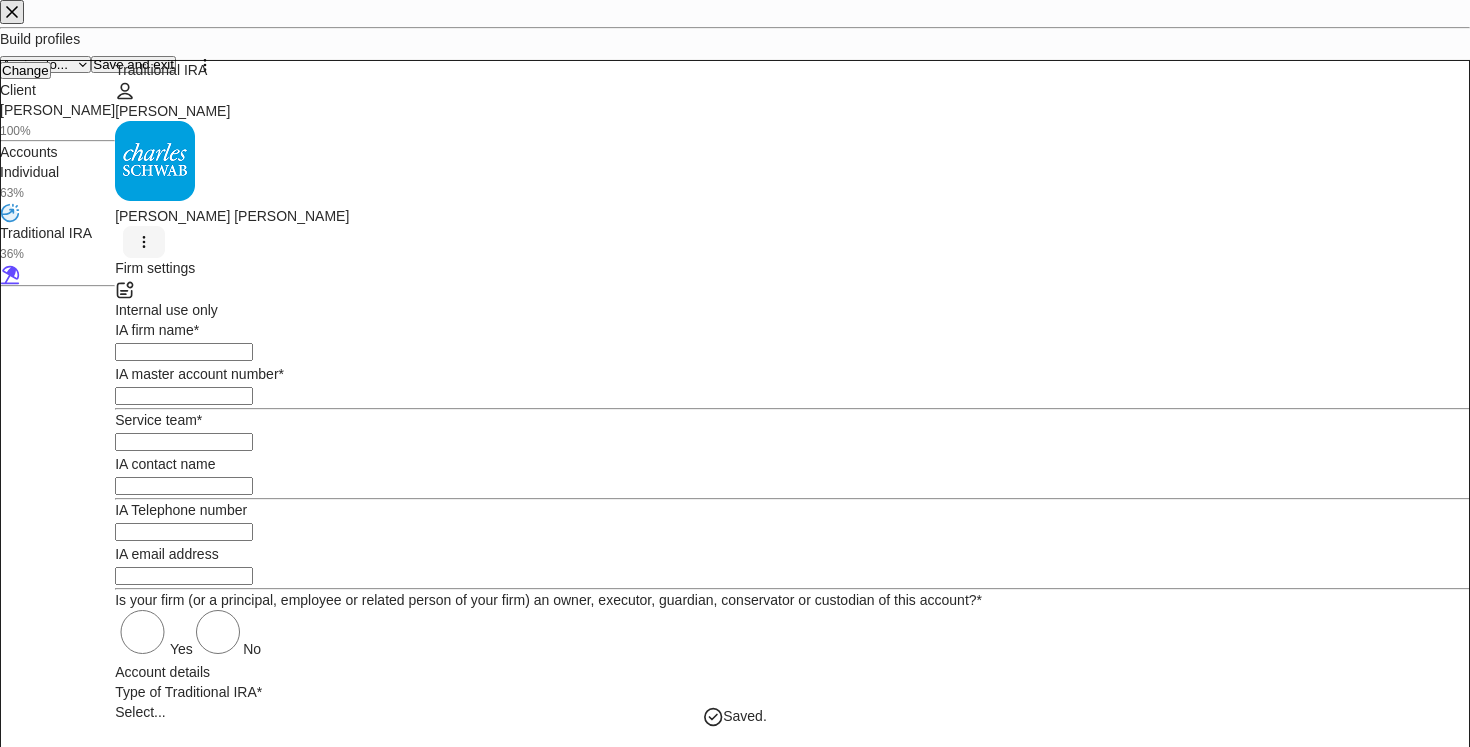click 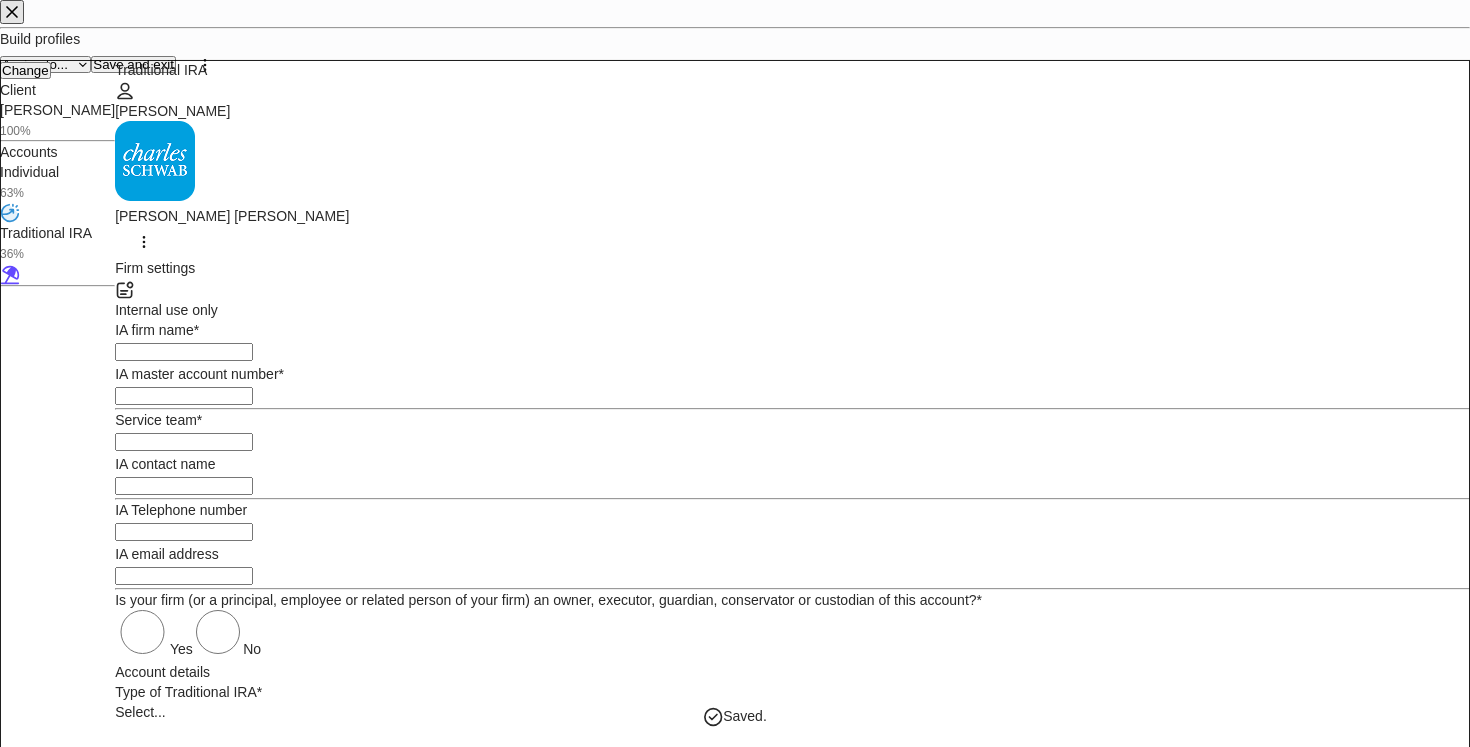 click on "Copy data from..." at bounding box center [735, 3384] 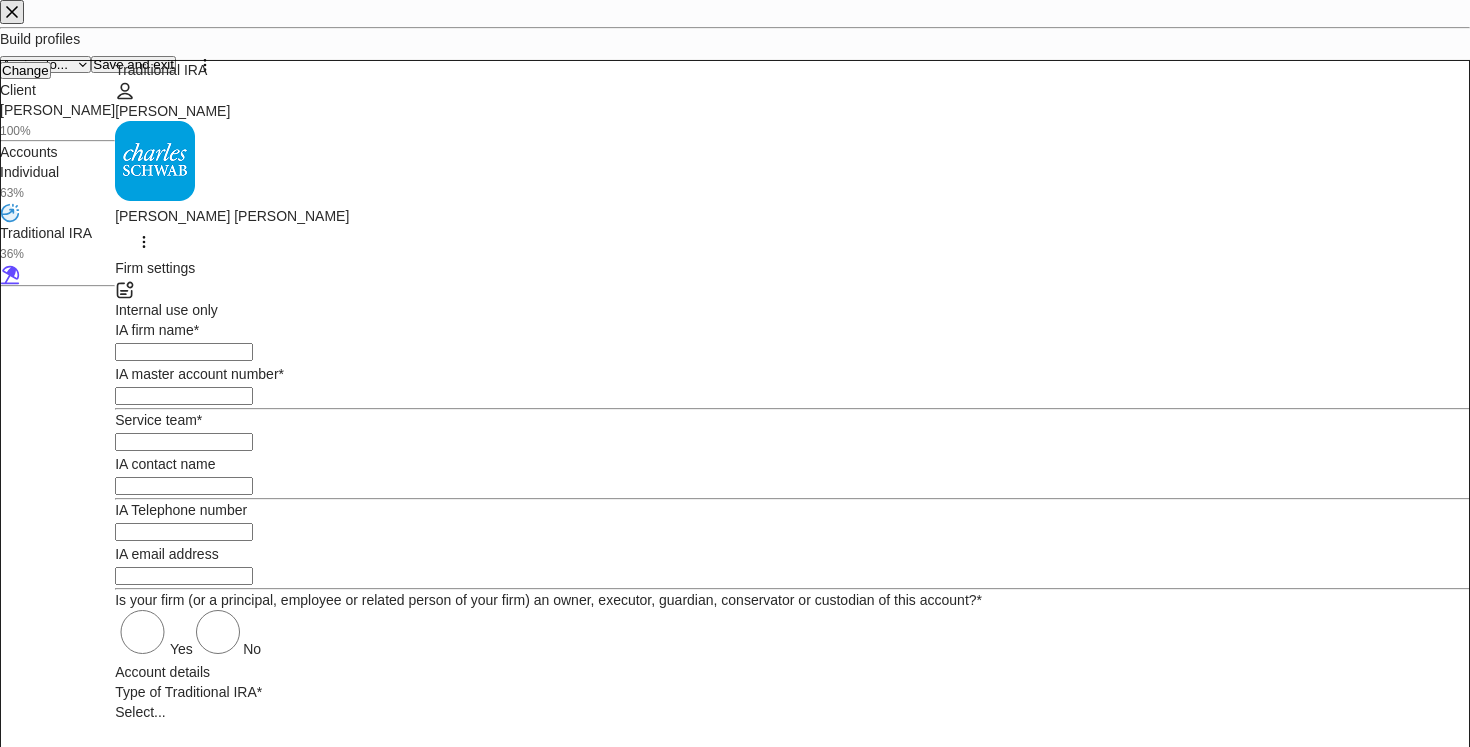 click on "**********" at bounding box center [735, 3444] 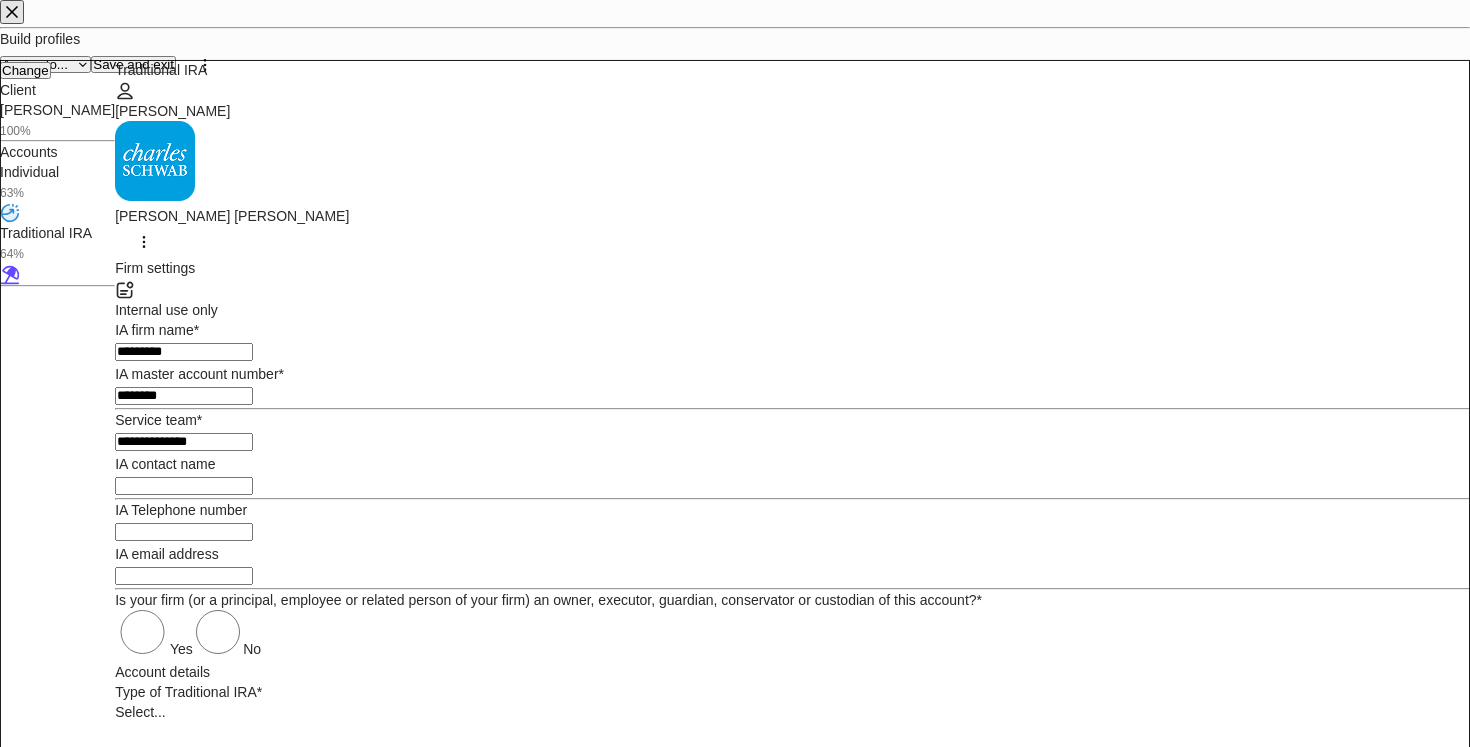 scroll, scrollTop: 87, scrollLeft: 0, axis: vertical 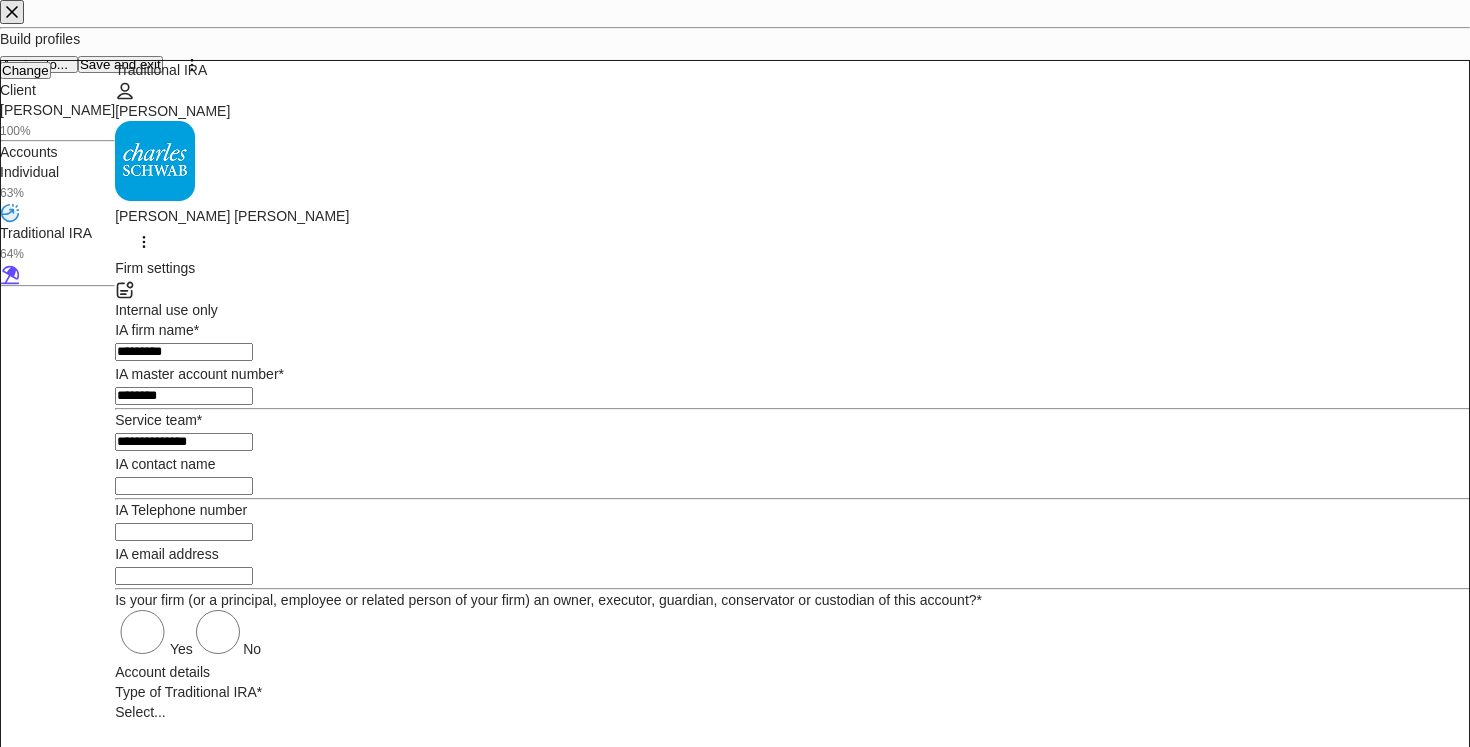 click on "Client(s) to complete" at bounding box center [735, 4101] 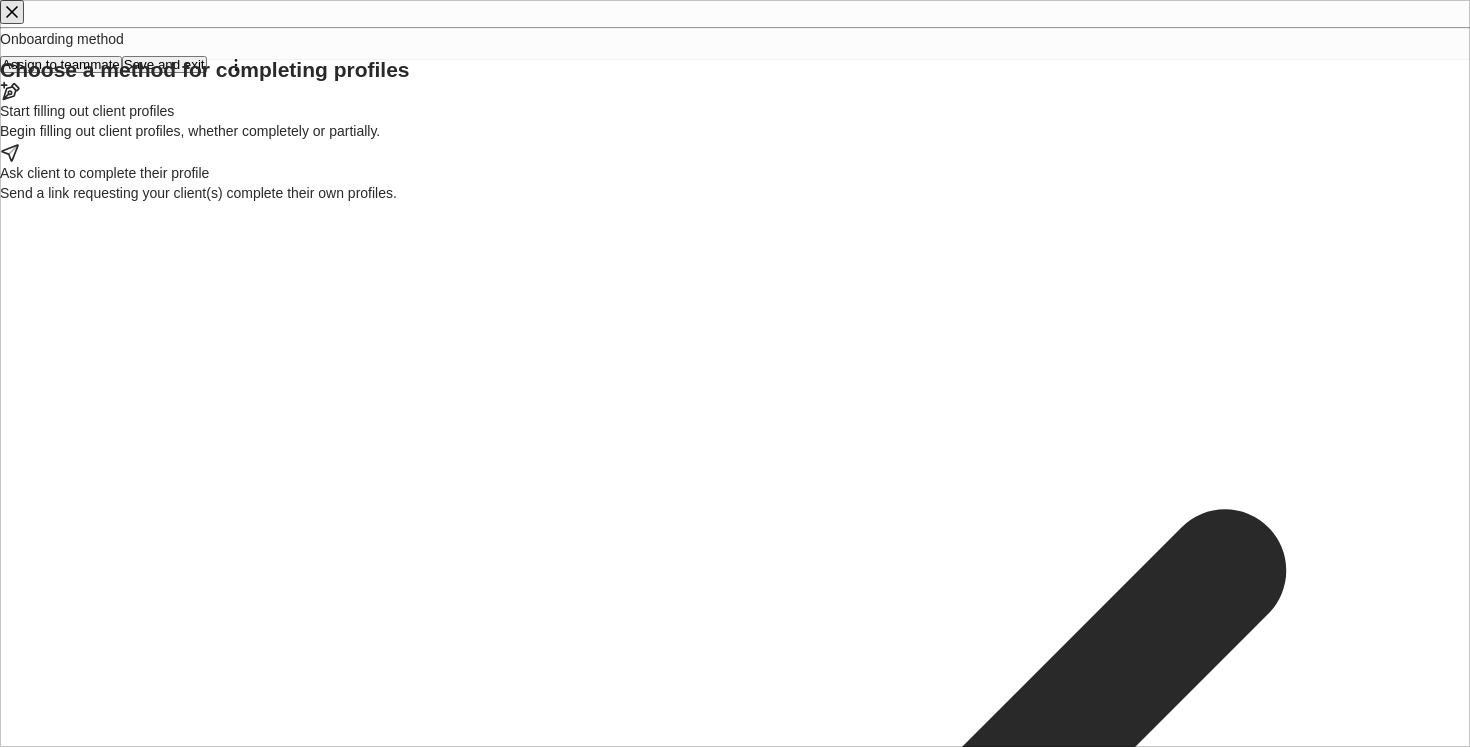 scroll, scrollTop: 119, scrollLeft: 0, axis: vertical 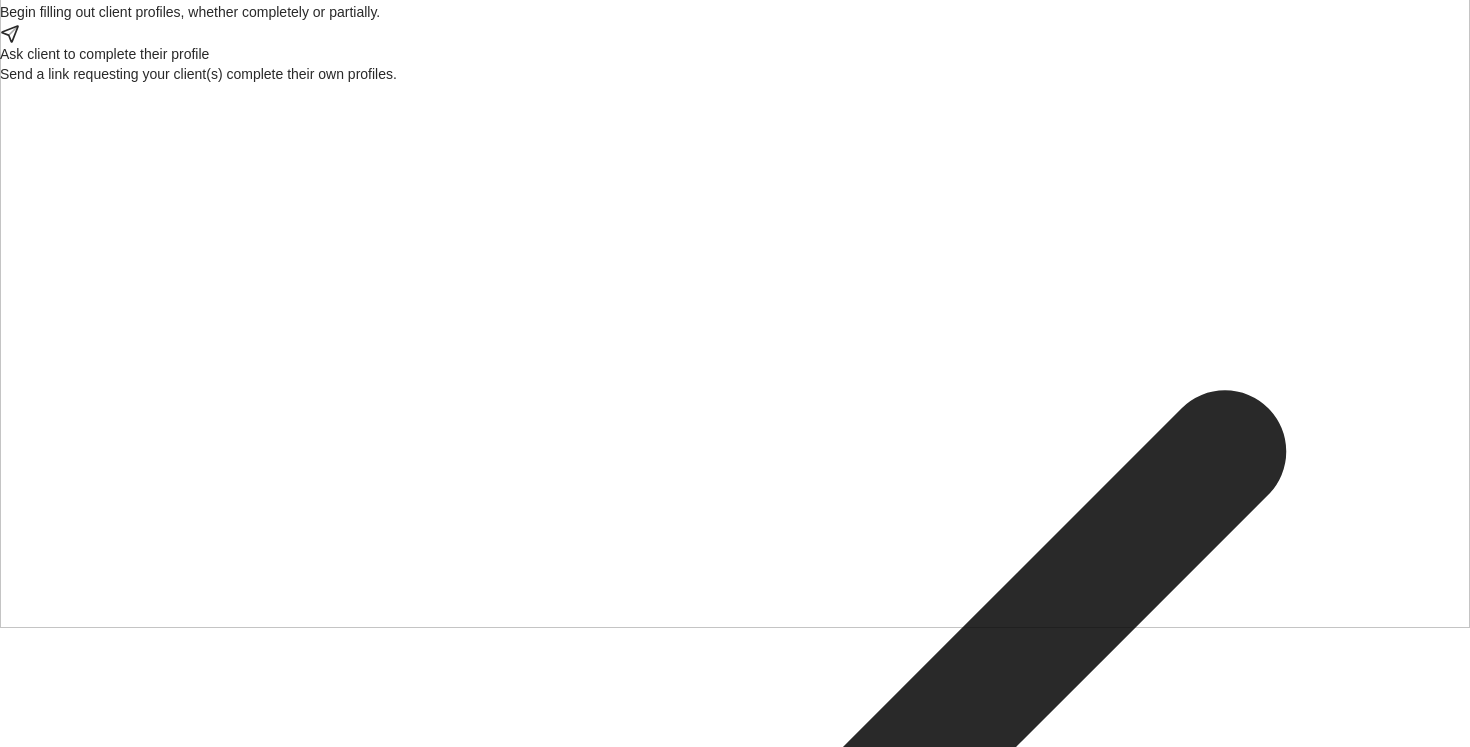 click on "Onboarding method Assign to teammate Save and exit Choose a method for completing profiles Start filling out client profiles Begin filling out client profiles, whether completely or partially. Ask client to complete their profile Send a link requesting your client(s) complete their own profiles. Request delivery settings Send a link requesting your client(s) complete their own profiles. Progress [PERSON_NAME] 100%  complete Enter profile builder Information request settings Send email as... The email invitation will appear to be sent by this person Select... ​ Create a client onboarding link When selected, custom URL(s) will be generated to copy and paste    into your own email. Dispatch will not send an email. Back Review" at bounding box center [735, 891] 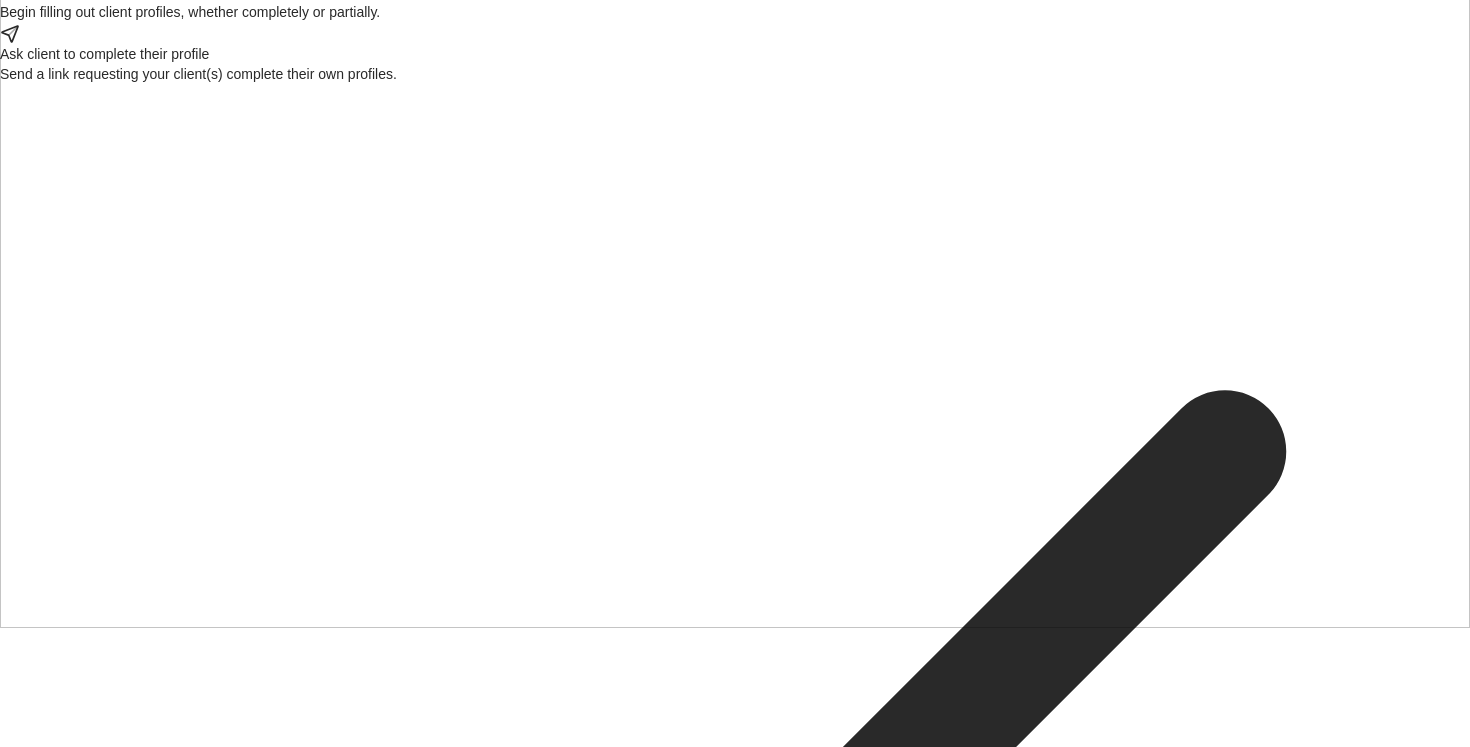 click at bounding box center (735, 1902) 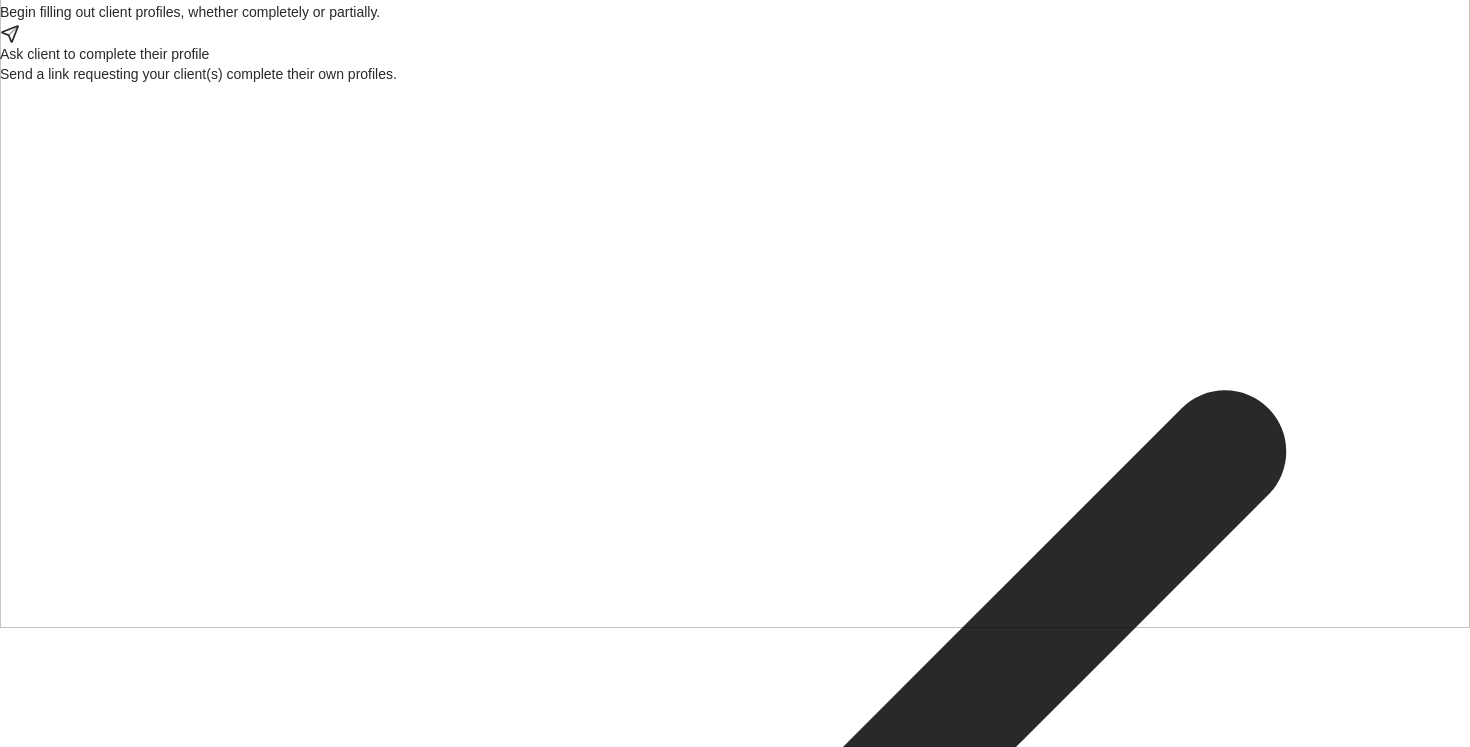 click on "Review" at bounding box center (24, 1892) 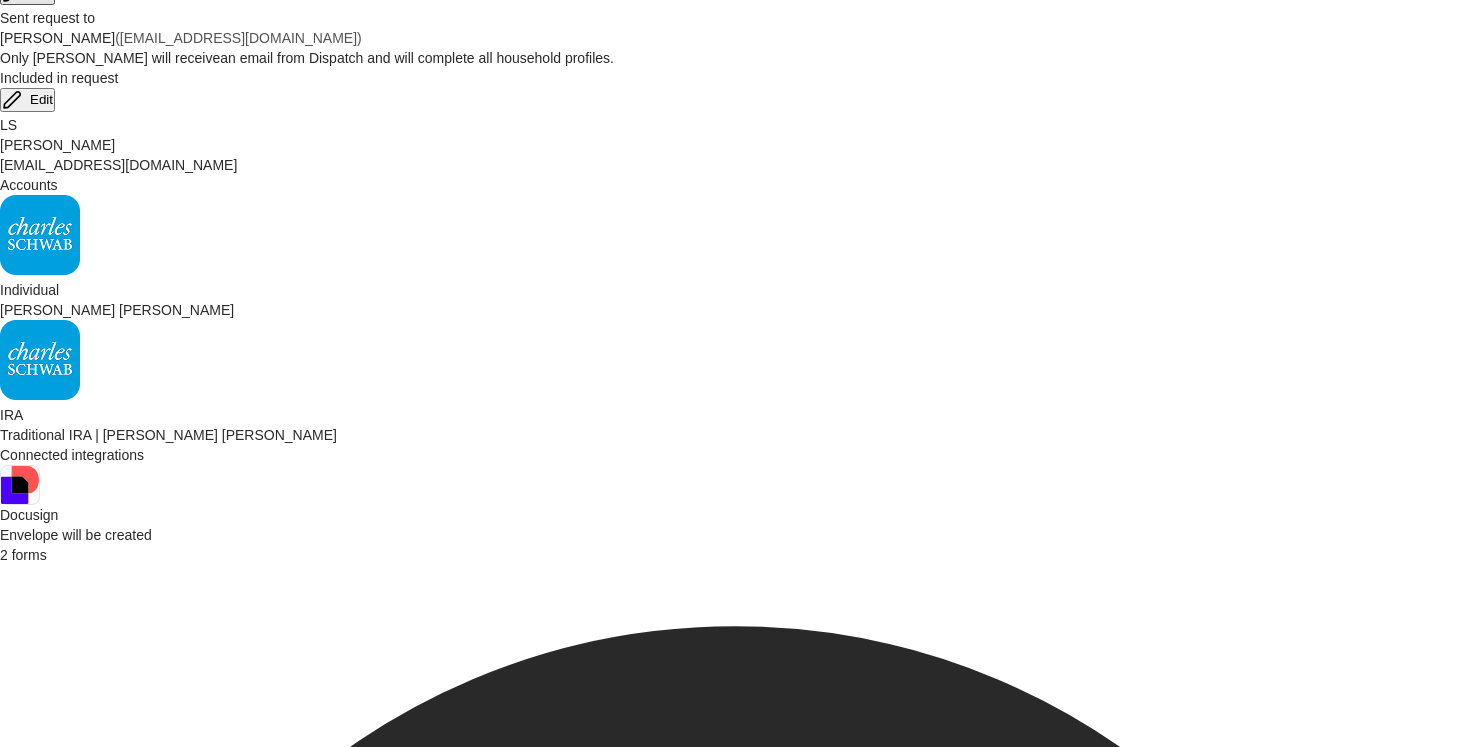 scroll, scrollTop: 0, scrollLeft: 0, axis: both 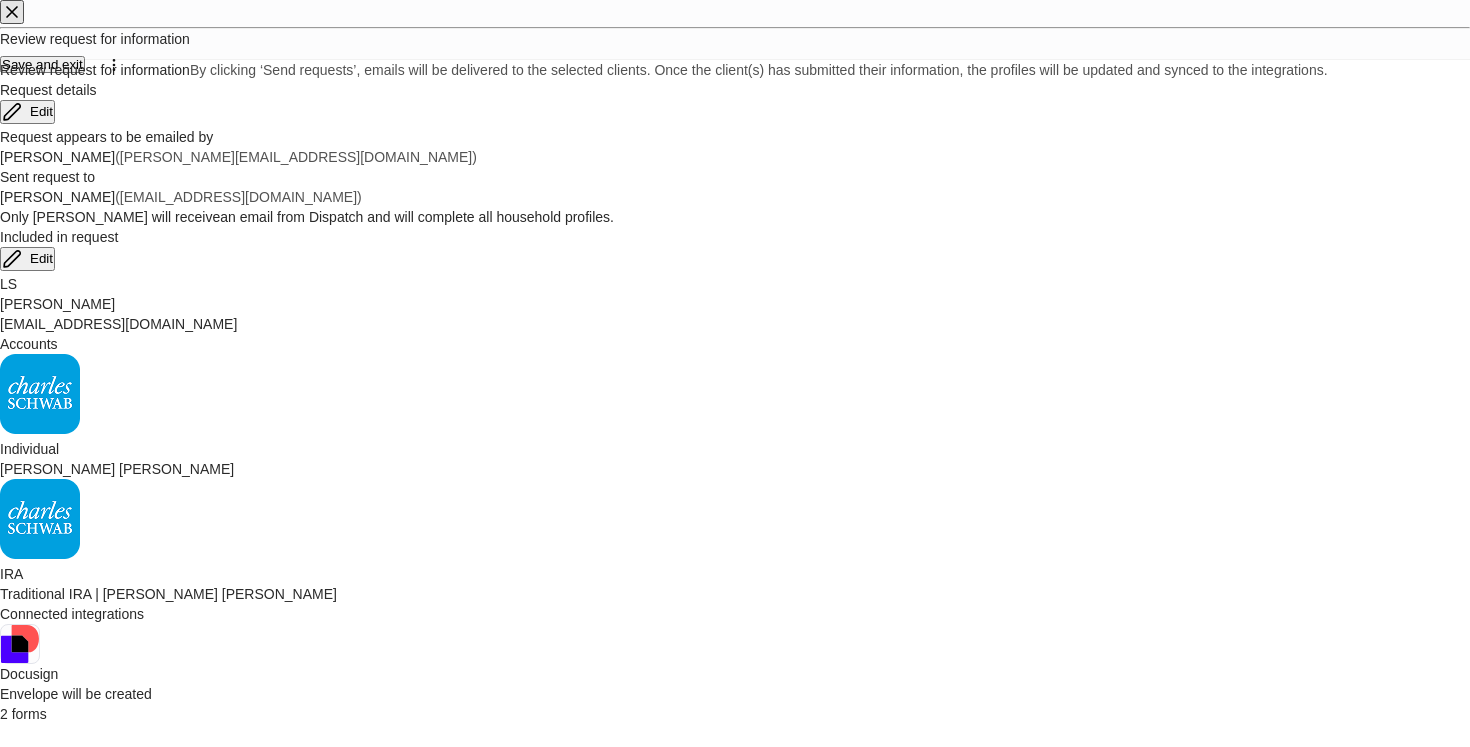 click on "Send request" at bounding box center [41, 2309] 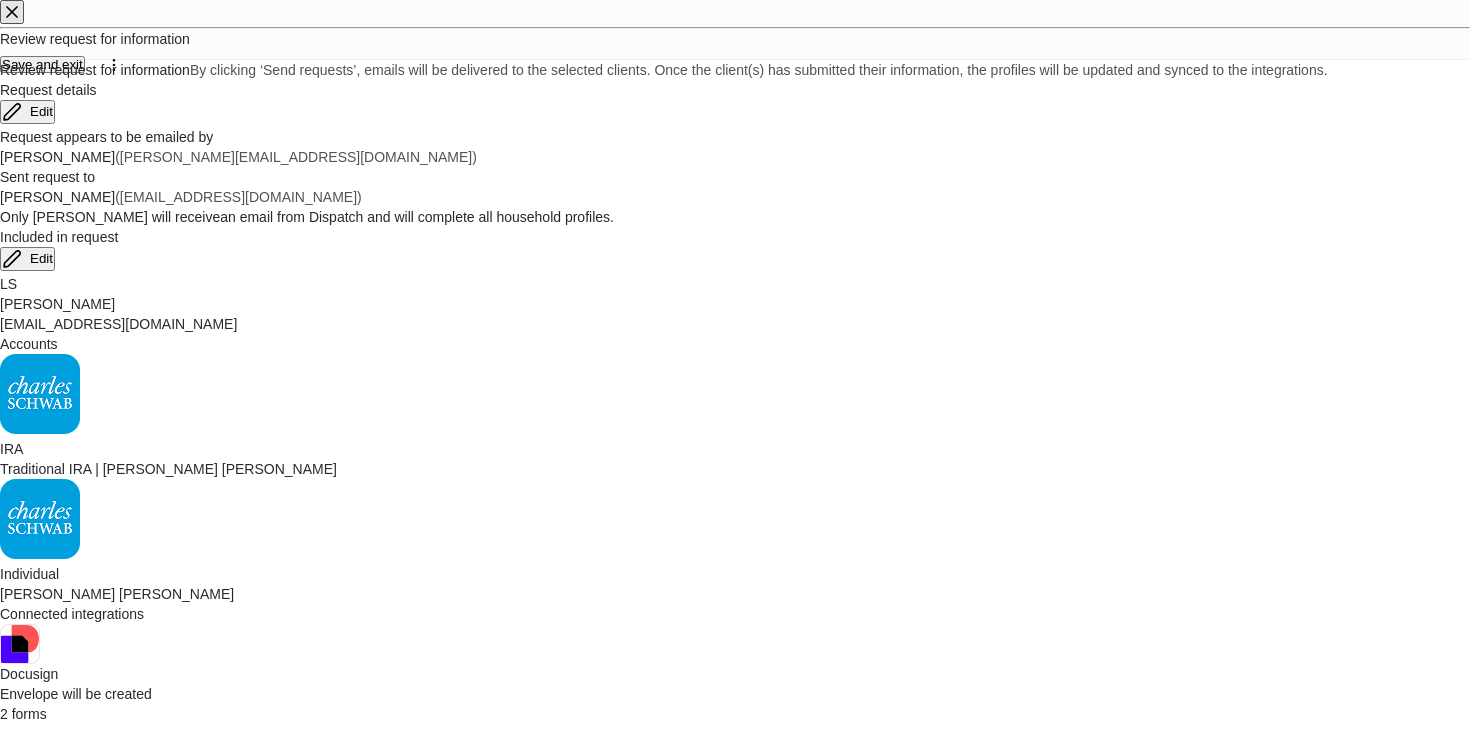 click on "Go to client onboarding" at bounding box center [71, 2482] 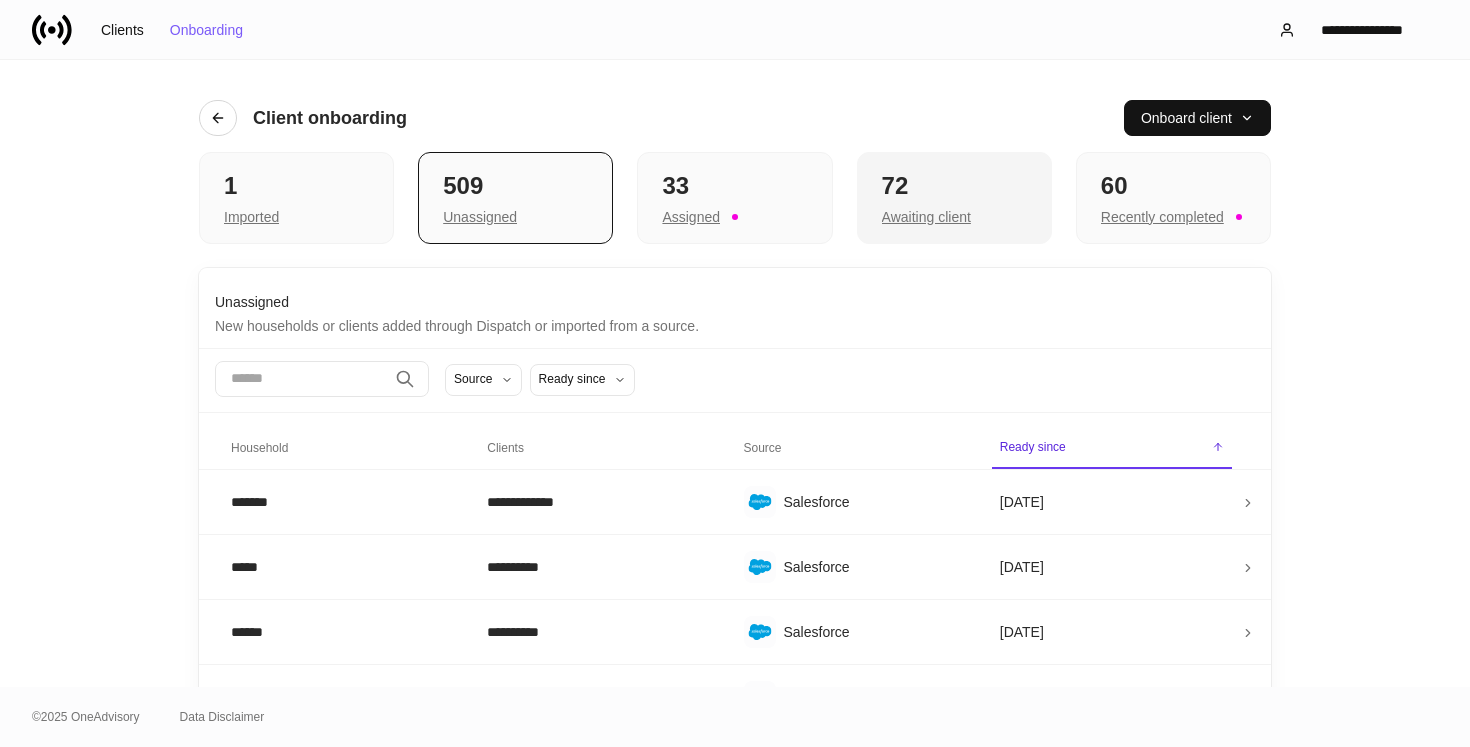 click on "72" at bounding box center (954, 186) 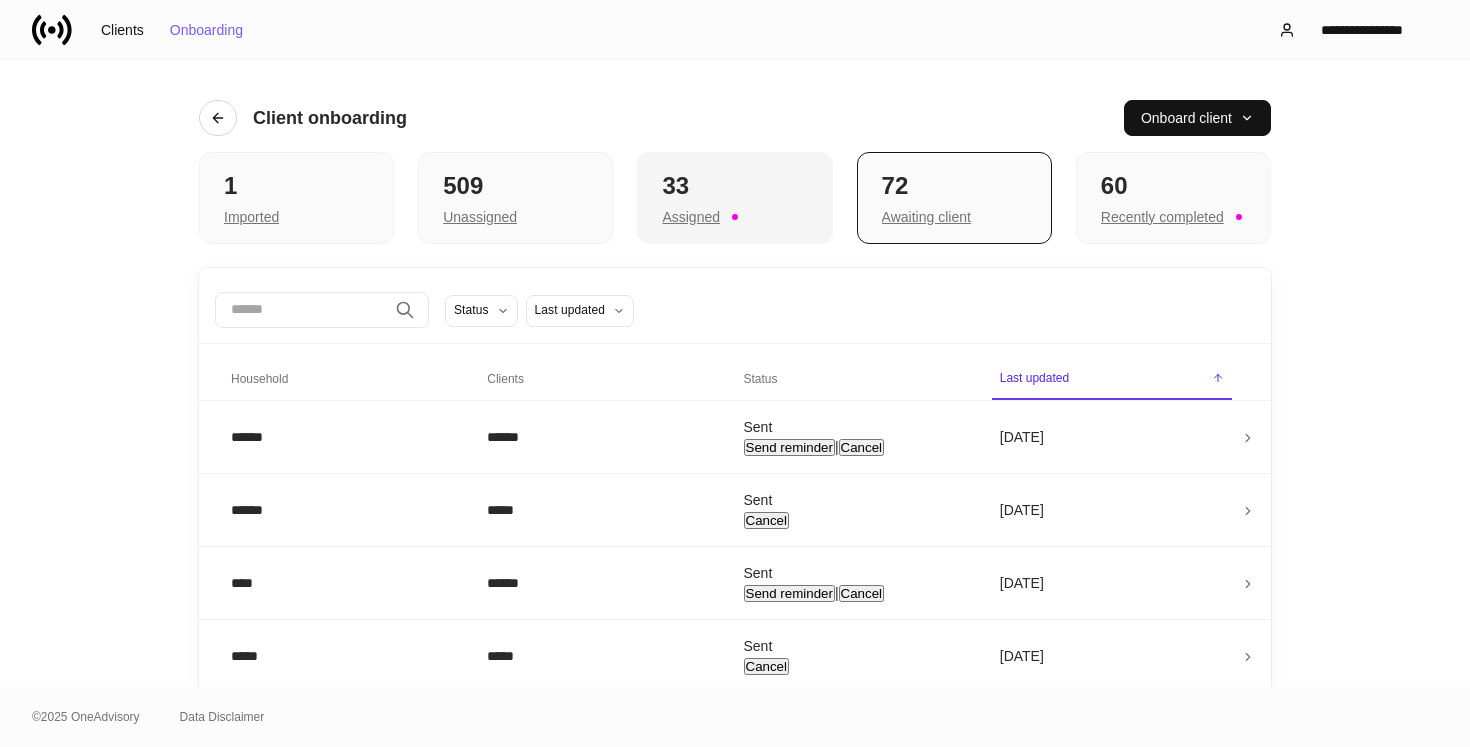 click on "33 Assigned" at bounding box center [734, 198] 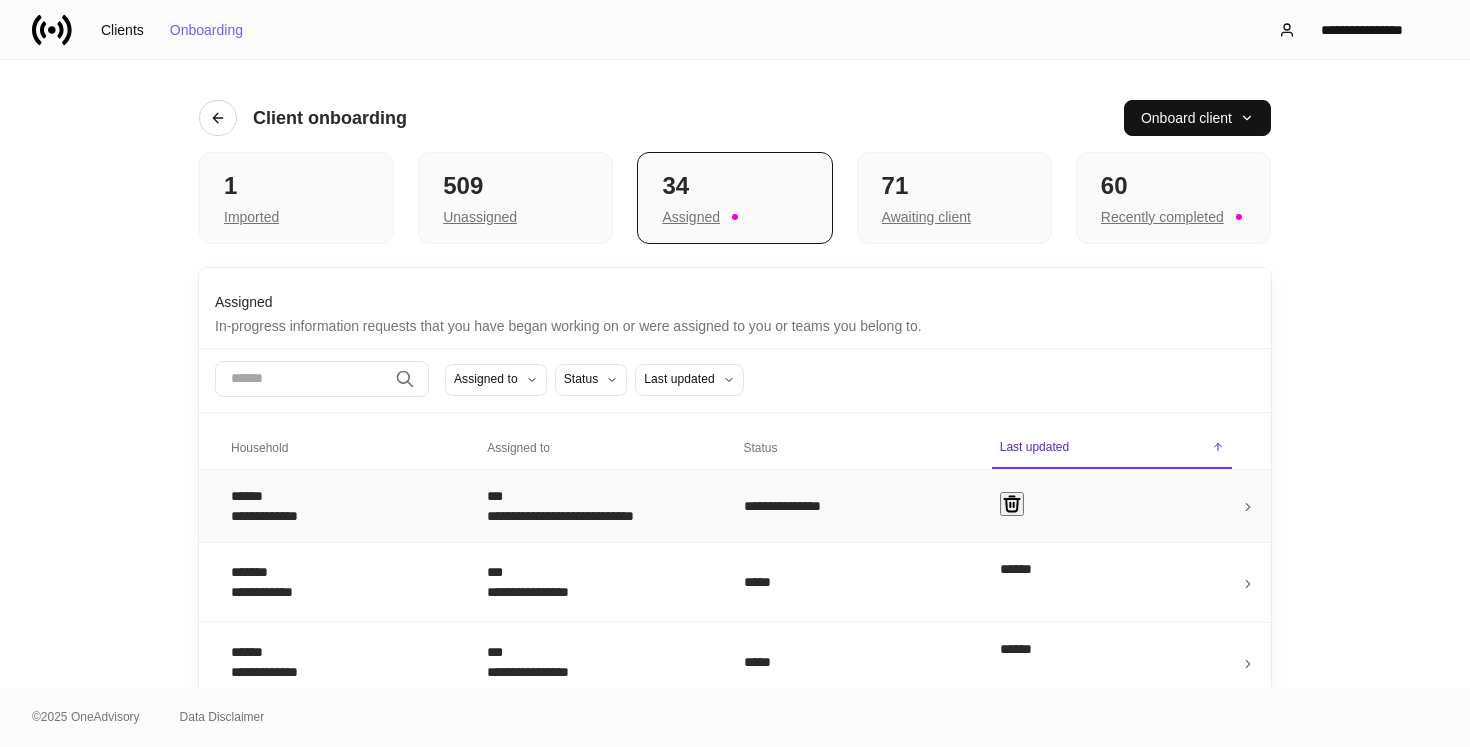 click on "***" at bounding box center [599, 496] 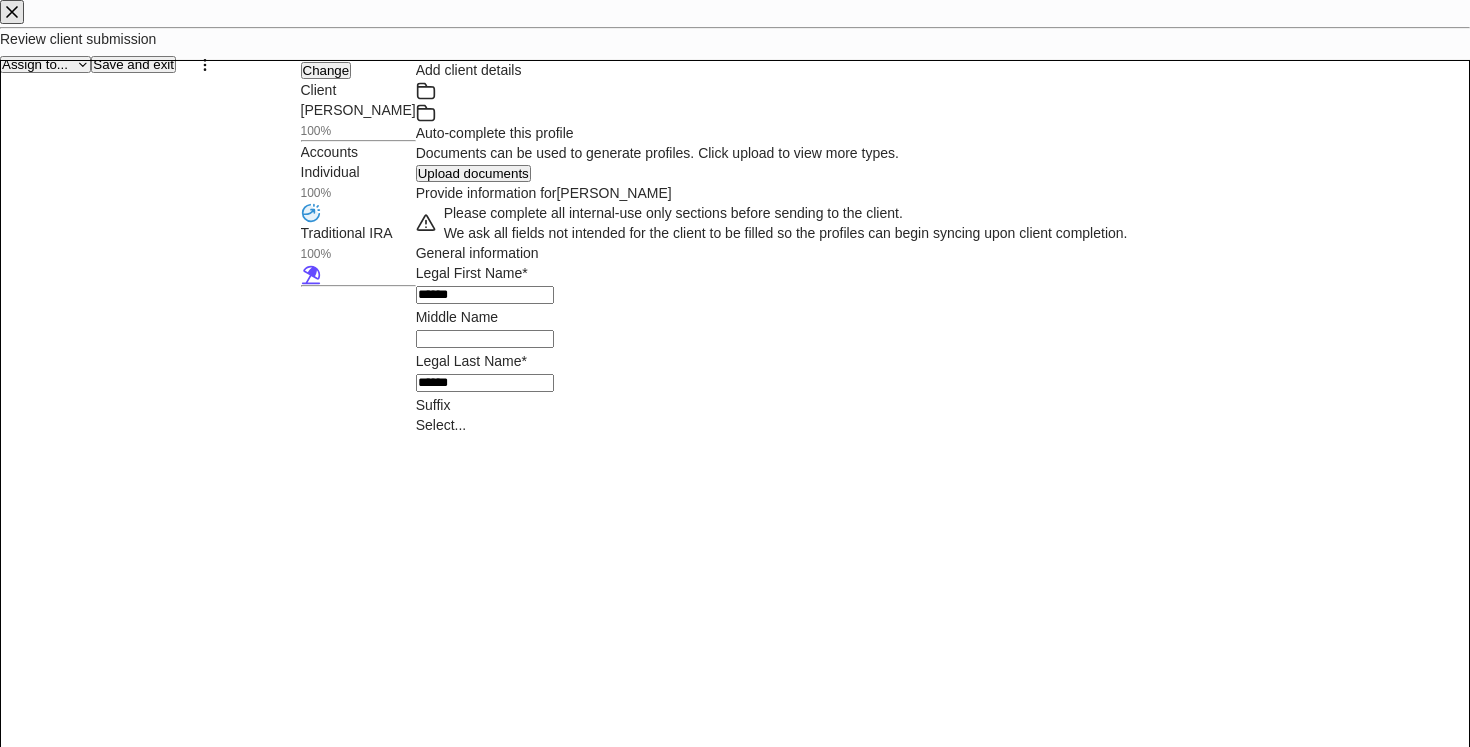 scroll, scrollTop: 669, scrollLeft: 0, axis: vertical 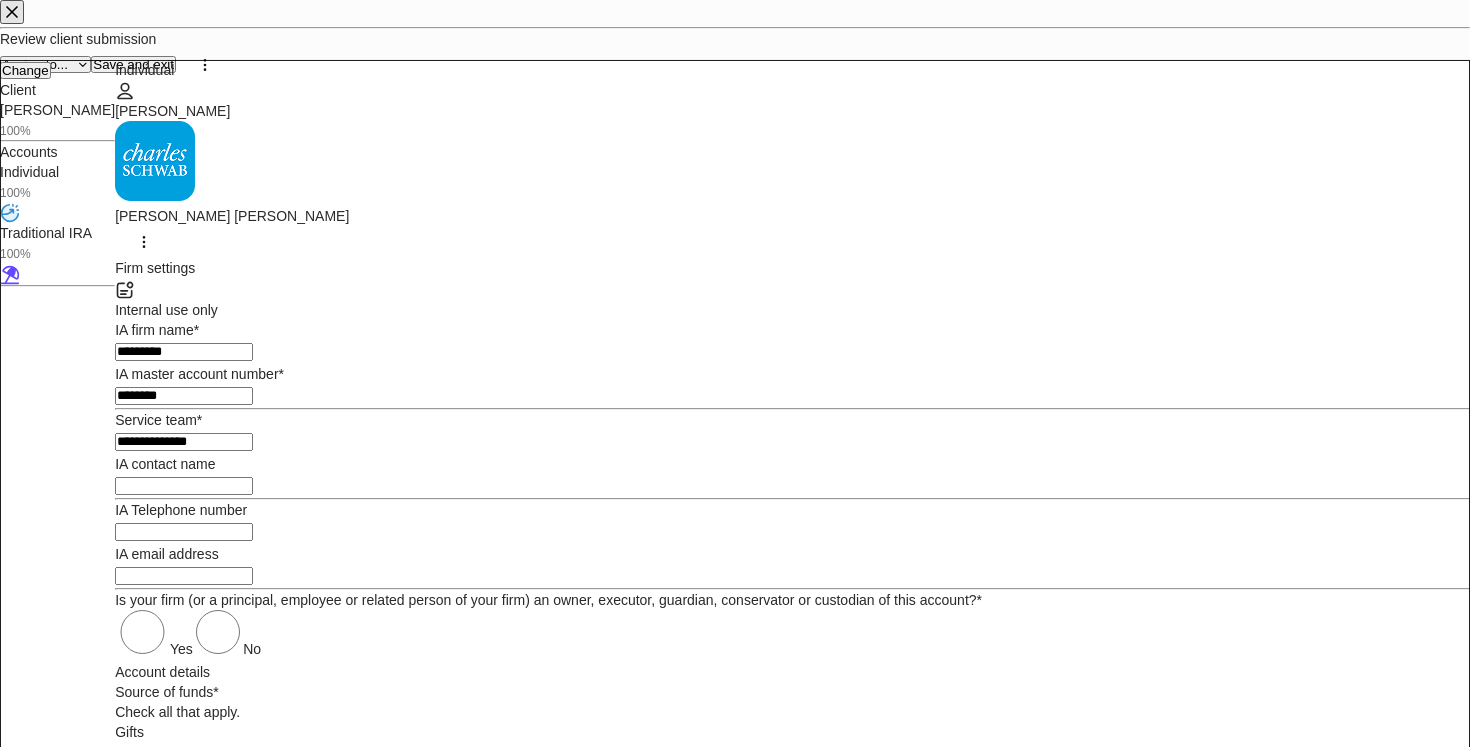 click on "Review updates" at bounding box center (49, 9854) 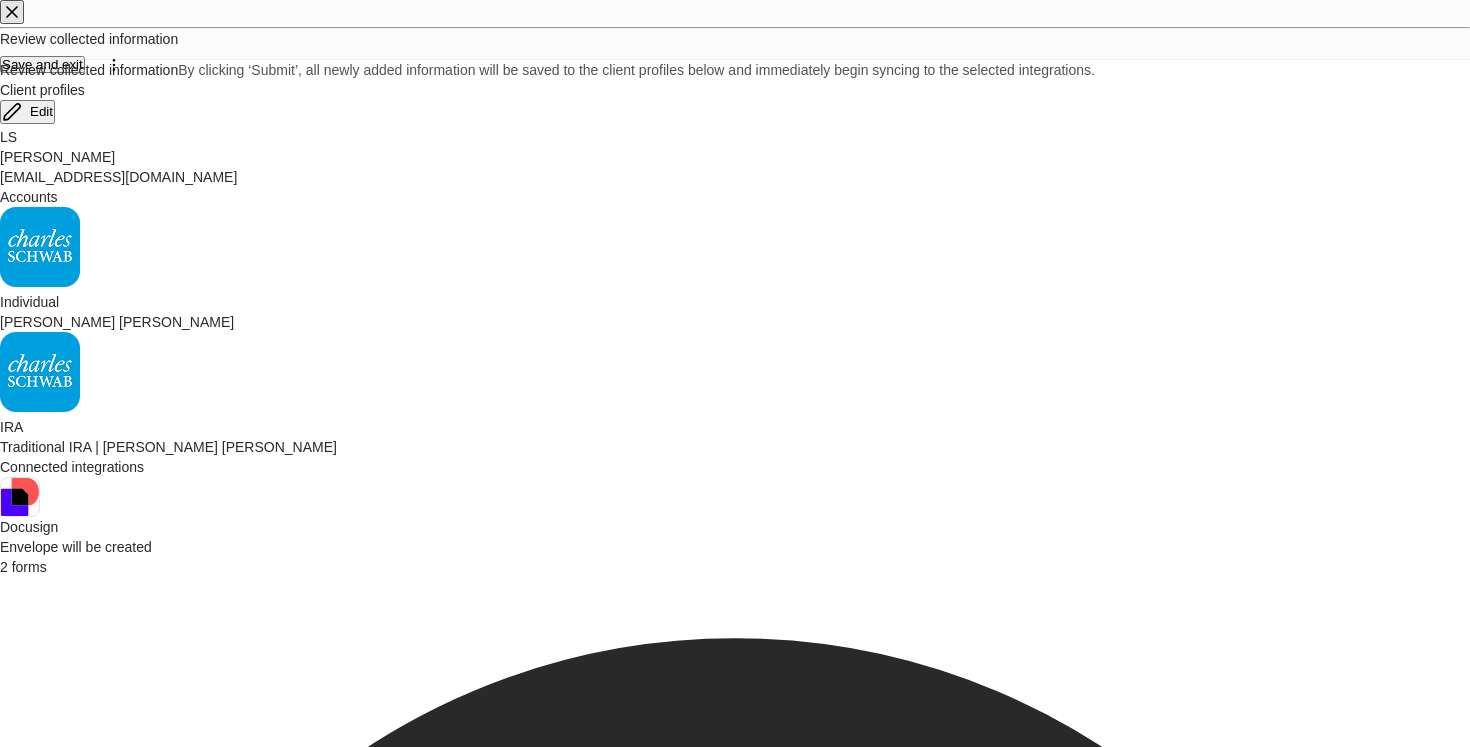 scroll, scrollTop: 24, scrollLeft: 0, axis: vertical 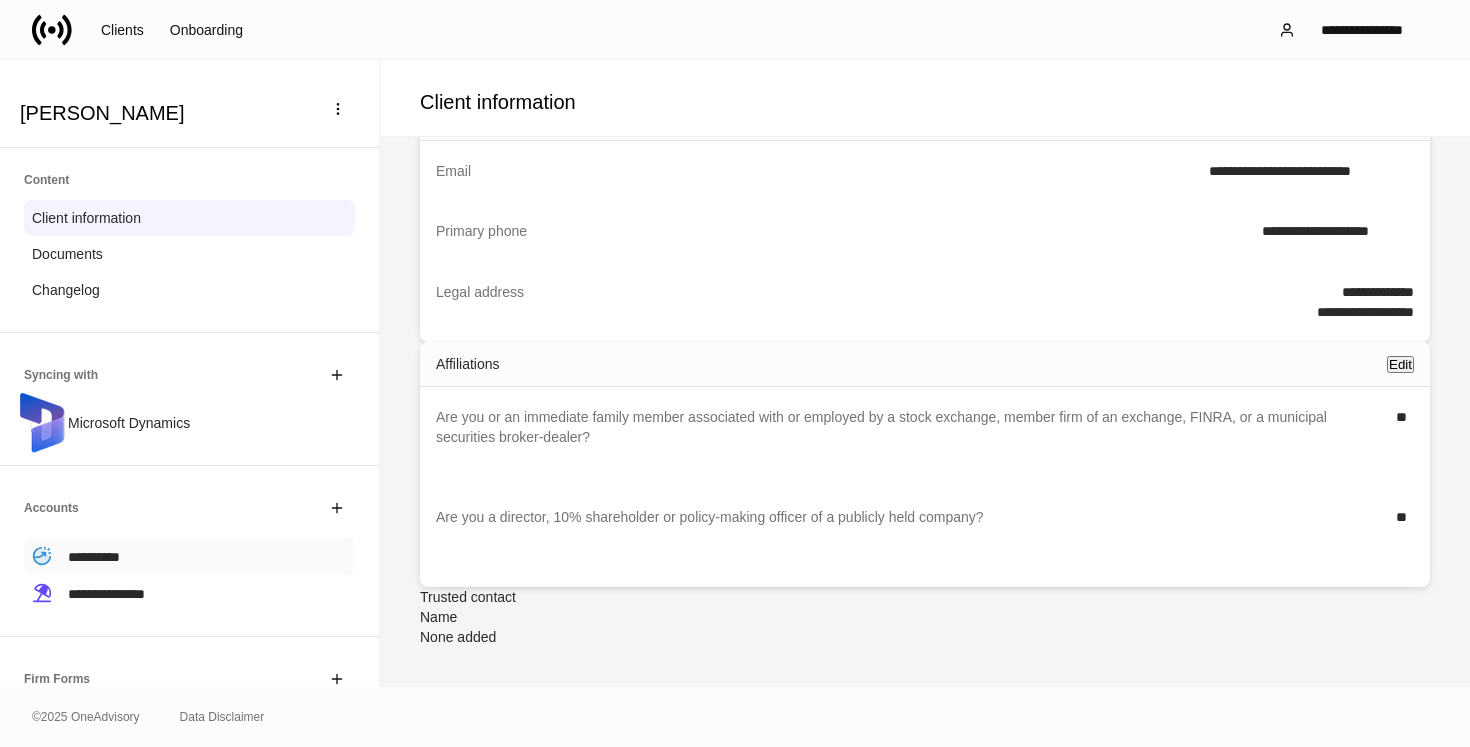 click on "**********" at bounding box center (189, 556) 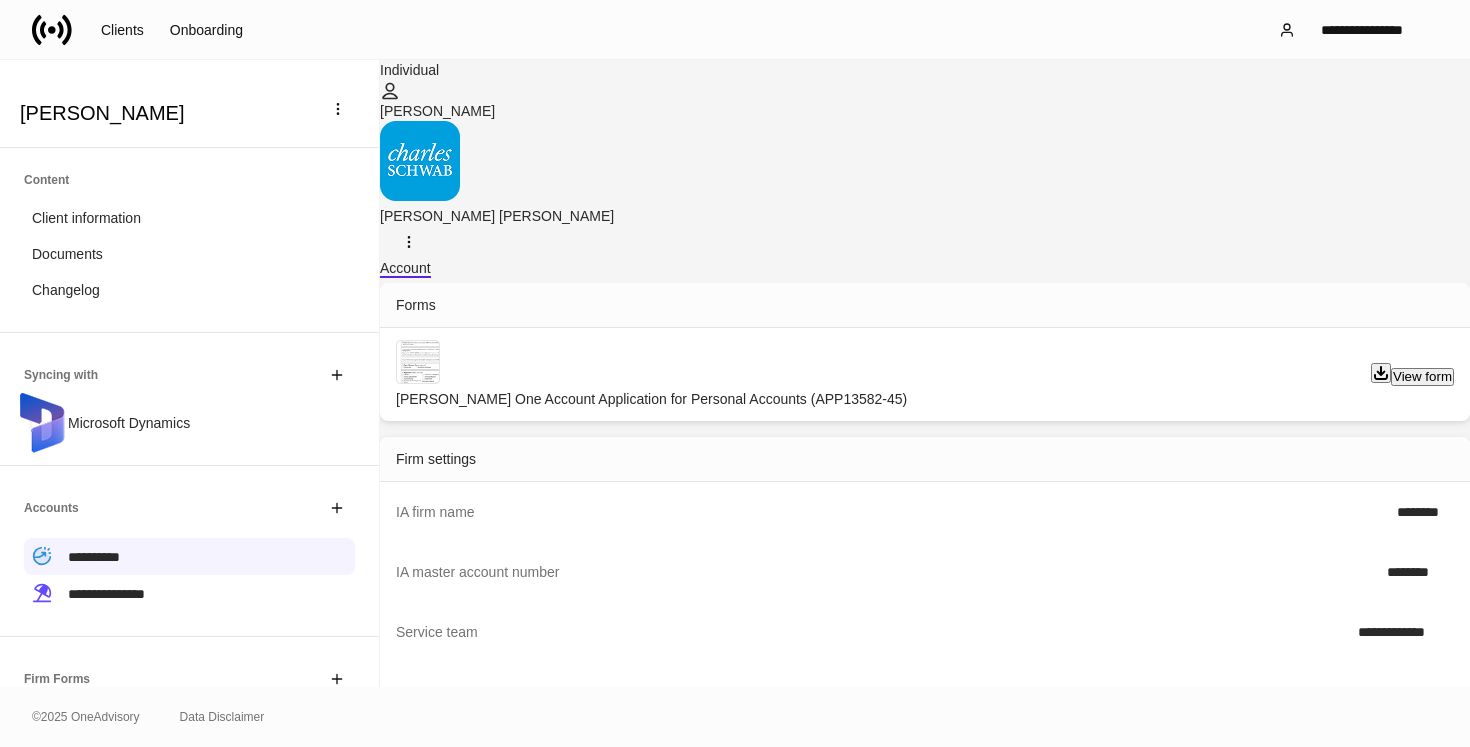 click on "View form" at bounding box center (1422, 376) 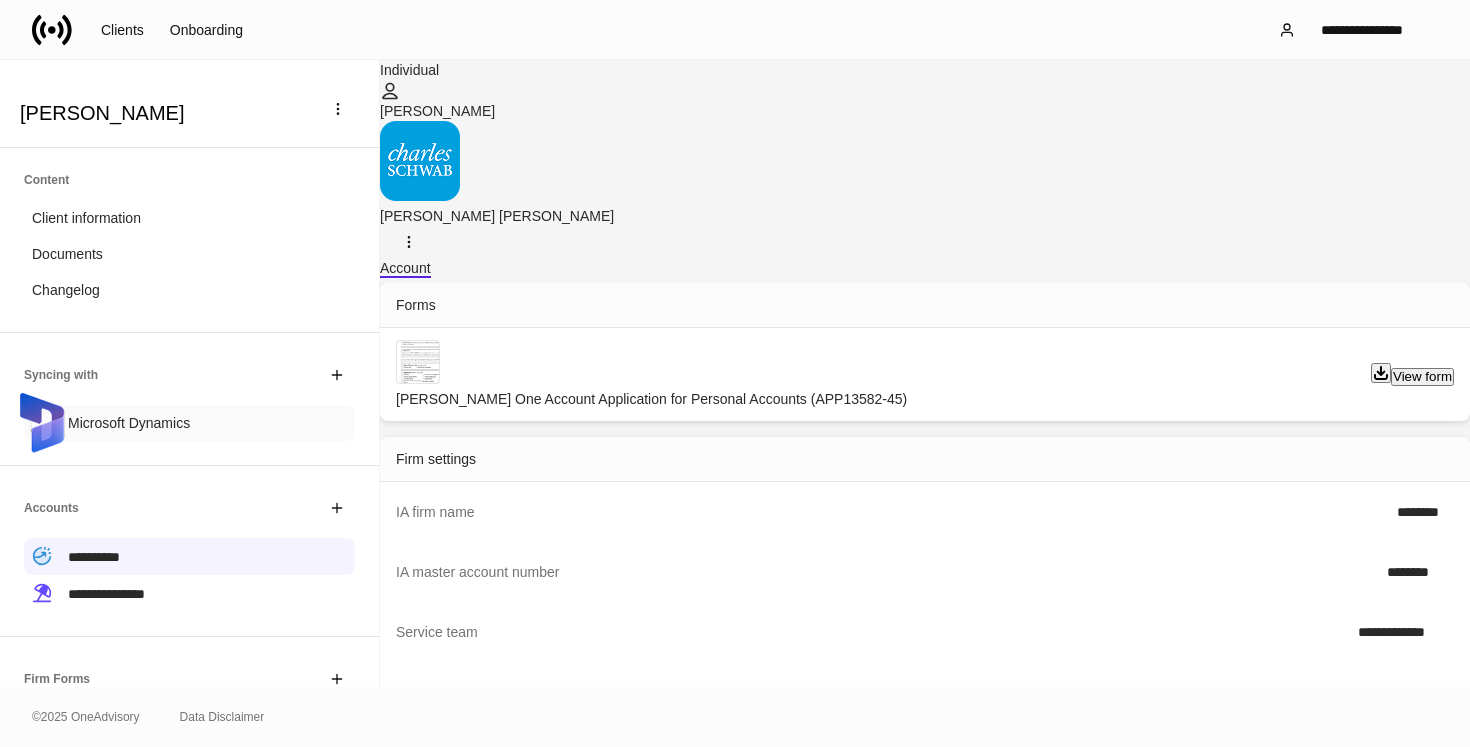 click on "Microsoft Dynamics" at bounding box center [189, 423] 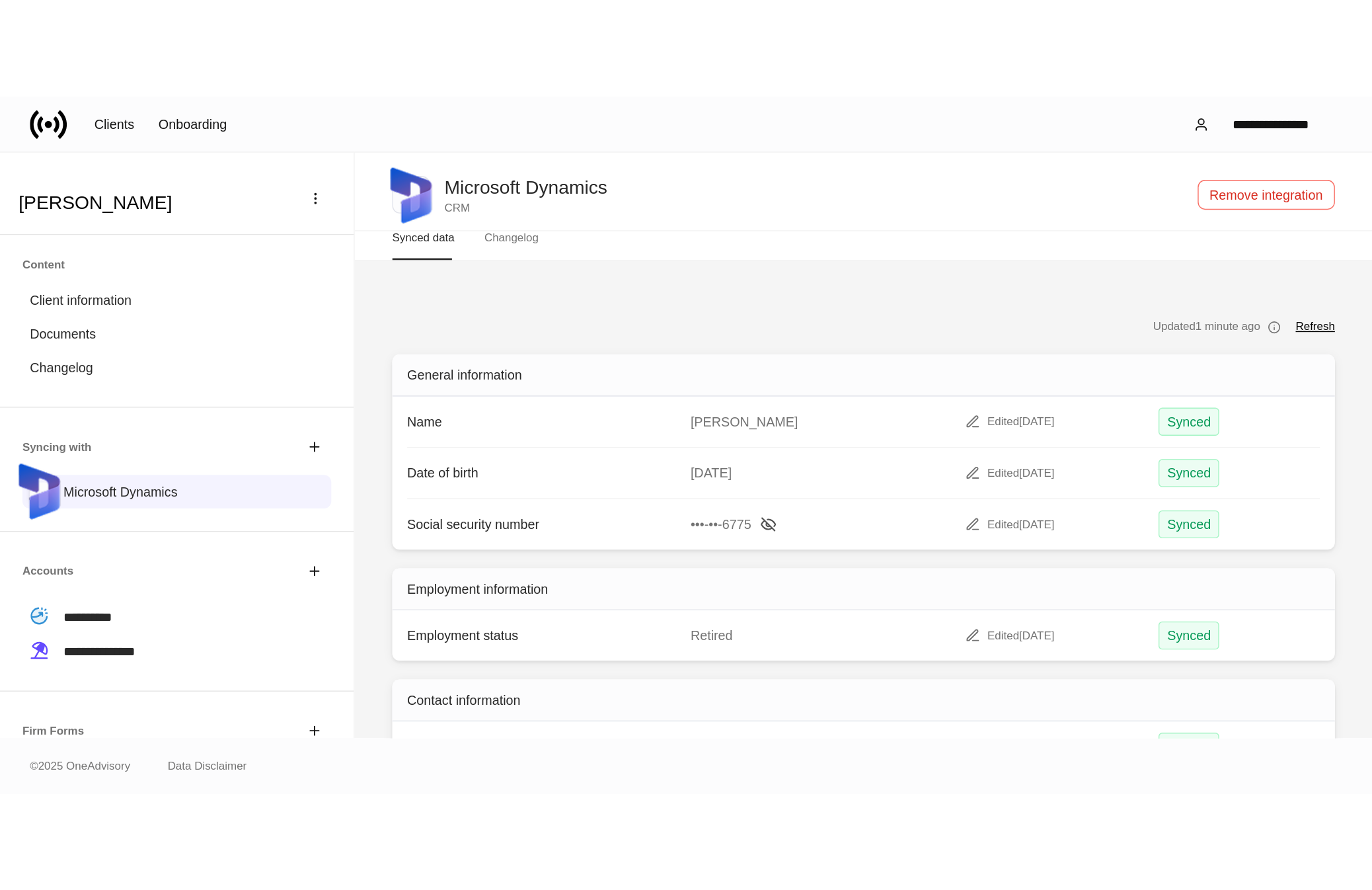 scroll, scrollTop: 0, scrollLeft: 0, axis: both 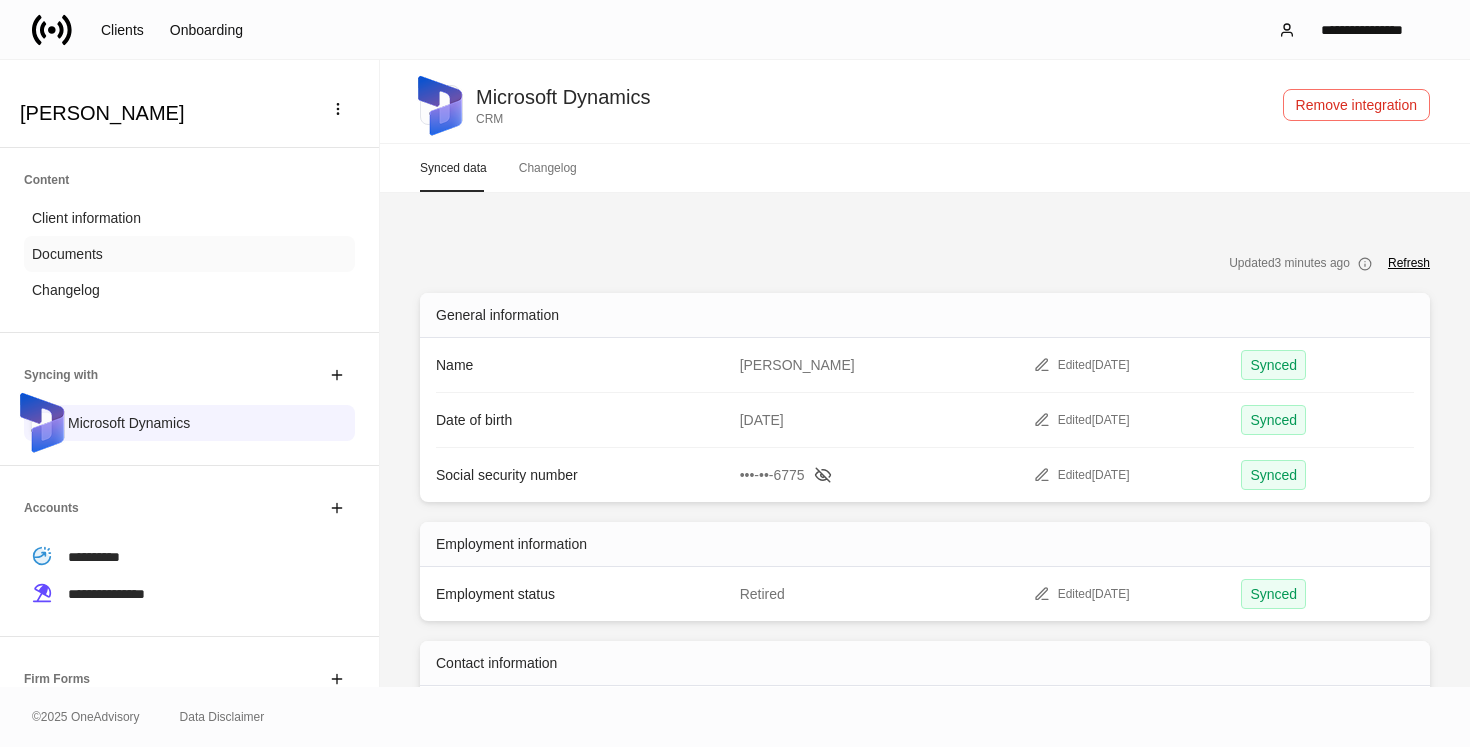 click on "Documents" at bounding box center (67, 254) 